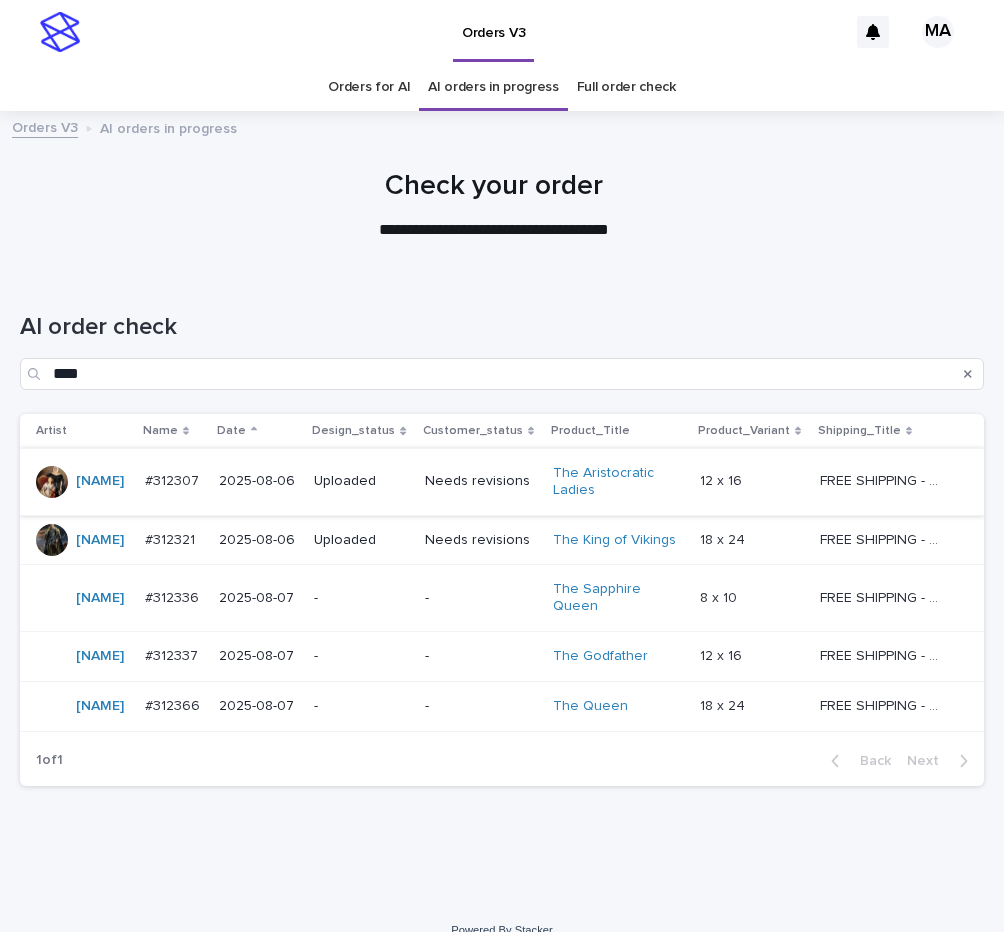 scroll, scrollTop: 0, scrollLeft: 0, axis: both 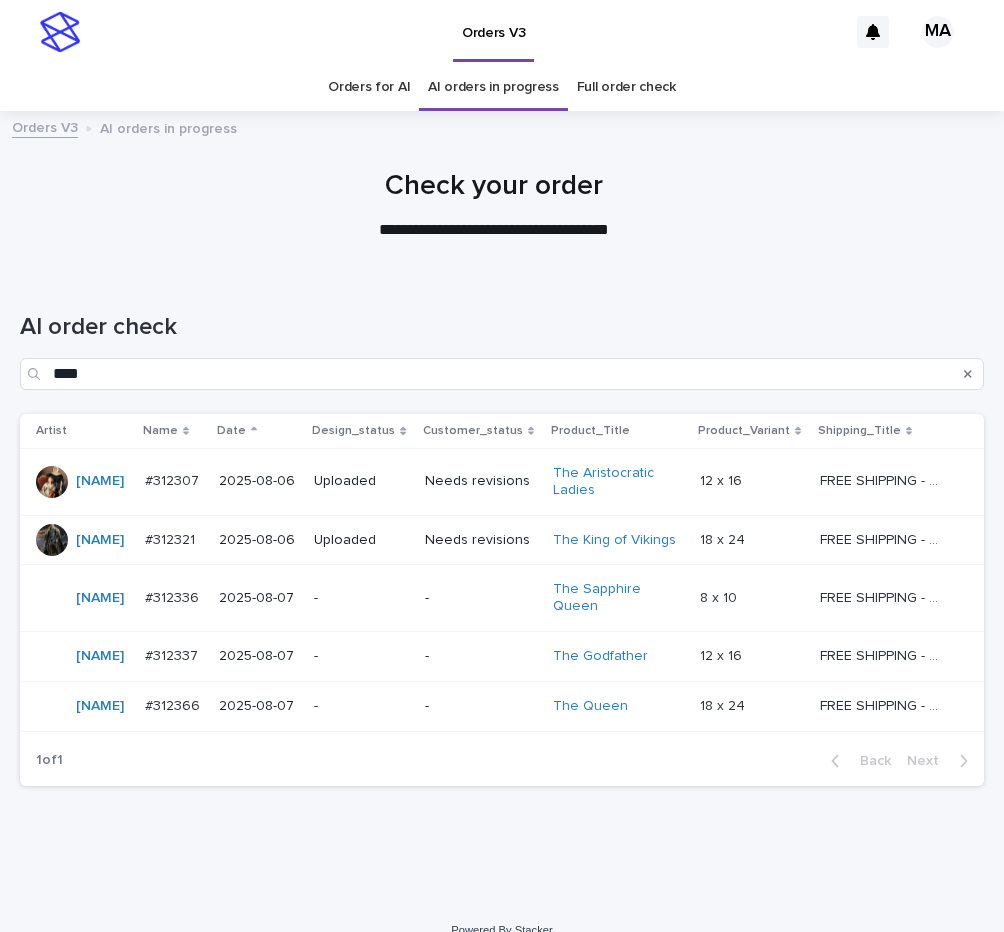click on "-" at bounding box center [481, 706] 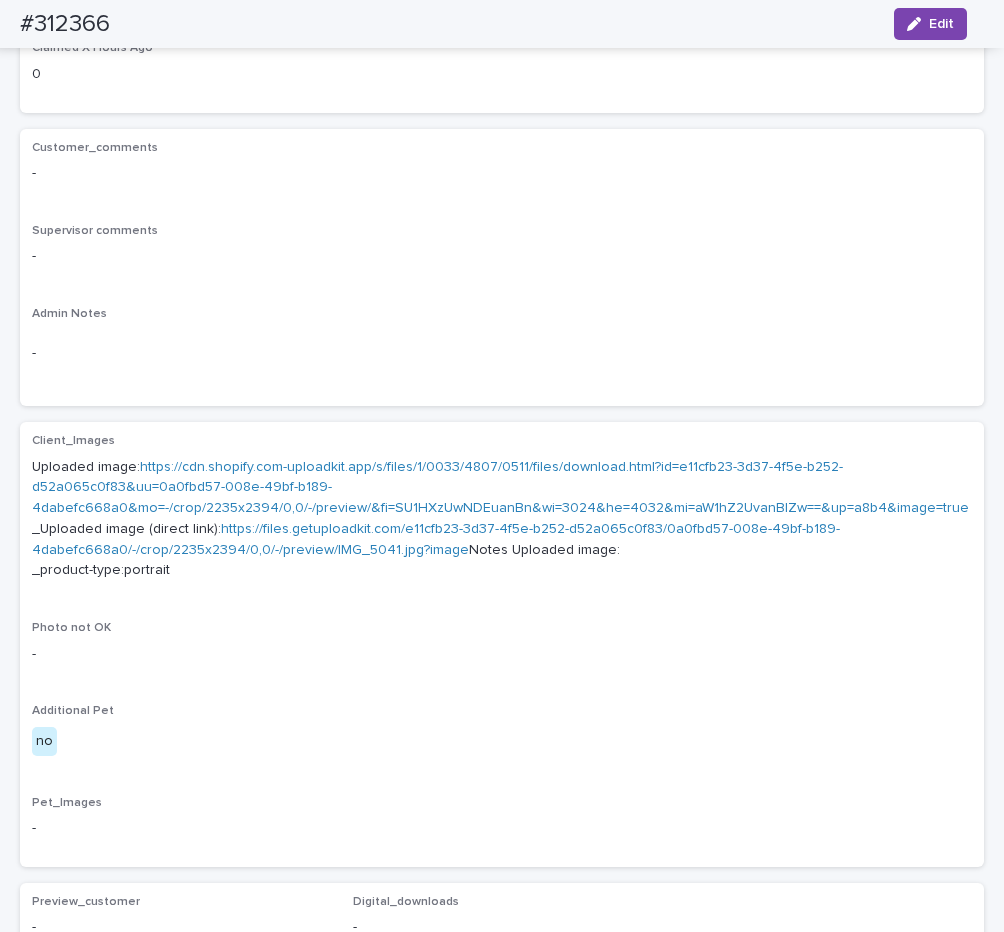 scroll, scrollTop: 322, scrollLeft: 0, axis: vertical 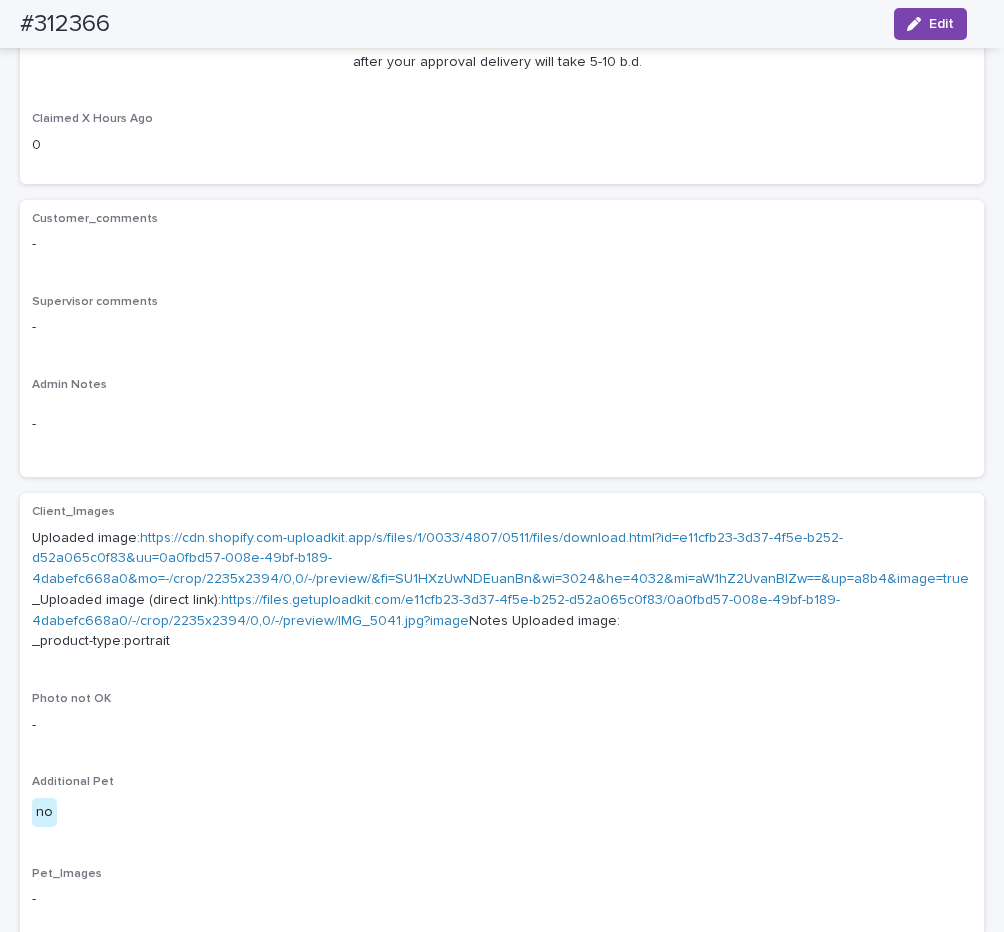 click on "https://cdn.shopify.com-uploadkit.app/s/files/1/0033/4807/0511/files/download.html?id=e11cfb23-3d37-4f5e-b252-d52a065c0f83&uu=0a0fbd57-008e-49bf-b189-4dabefc668a0&mo=-/crop/2235x2394/0,0/-/preview/&fi=SU1HXzUwNDEuanBn&wi=3024&he=4032&mi=aW1hZ2UvanBlZw==&up=a8b4&image=true" at bounding box center (500, 559) 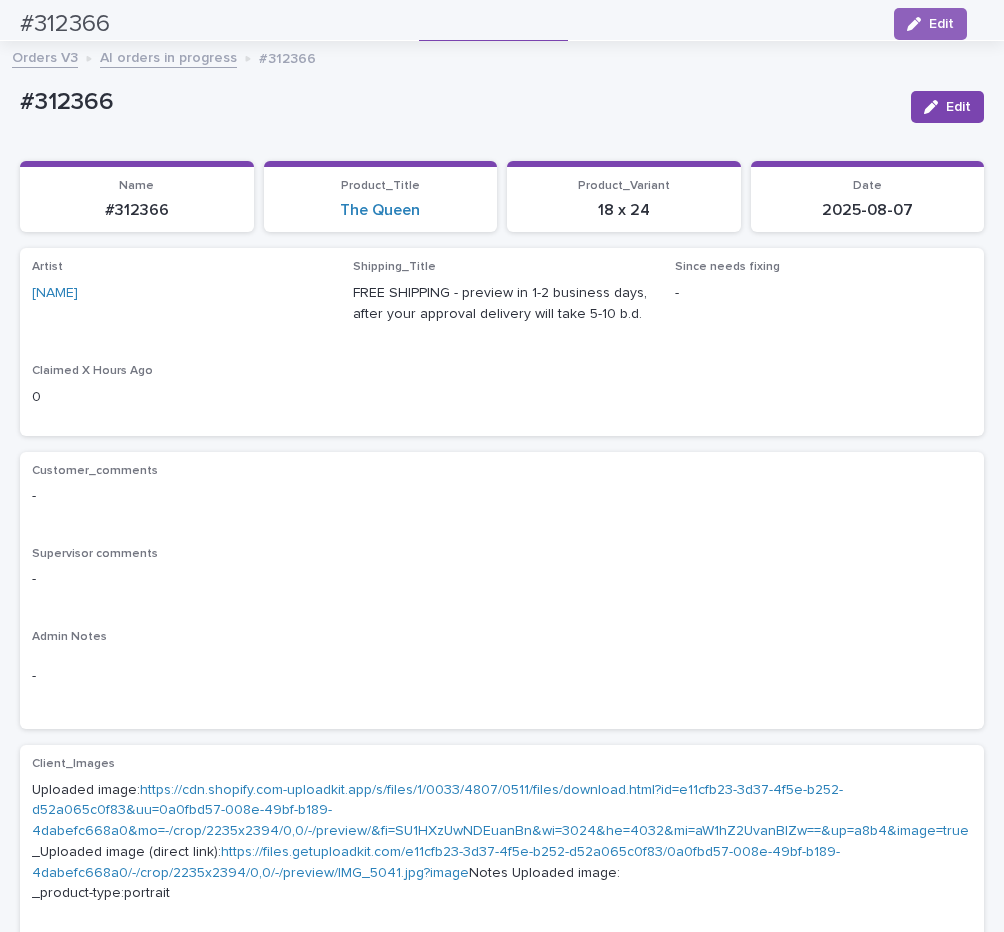 scroll, scrollTop: 0, scrollLeft: 0, axis: both 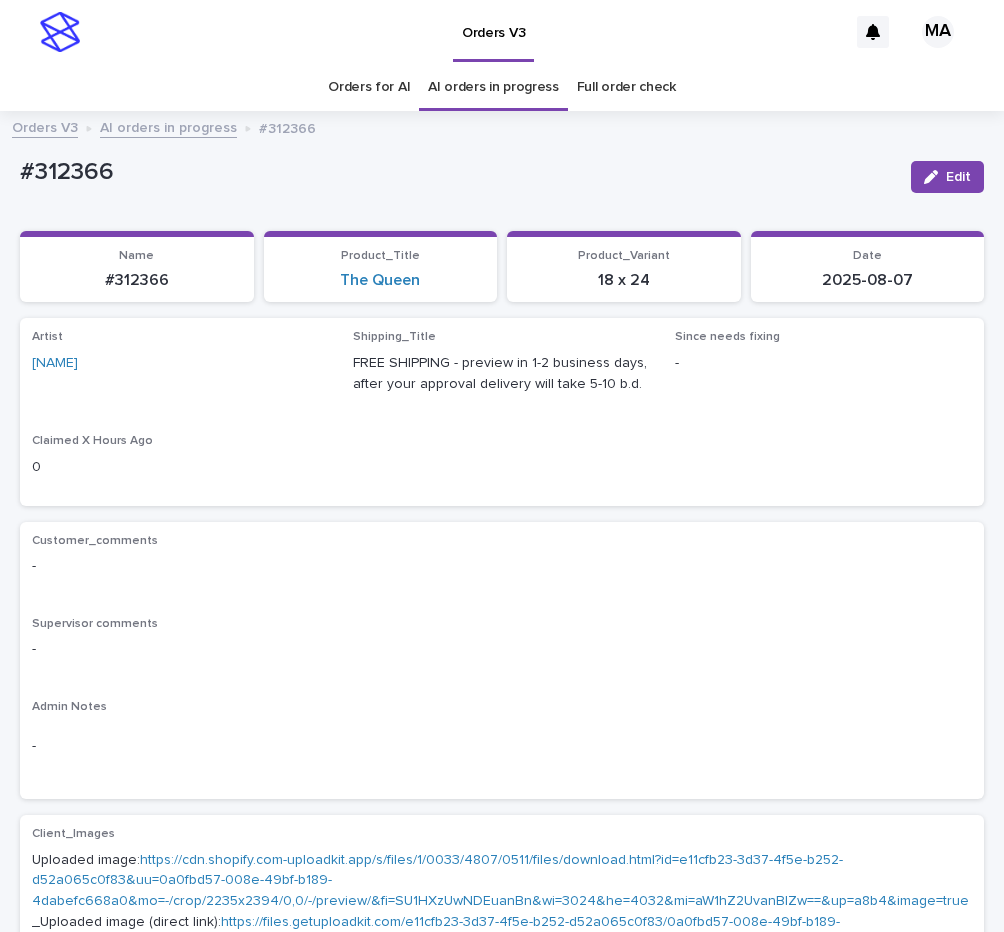 click on "AI orders in progress" at bounding box center (168, 126) 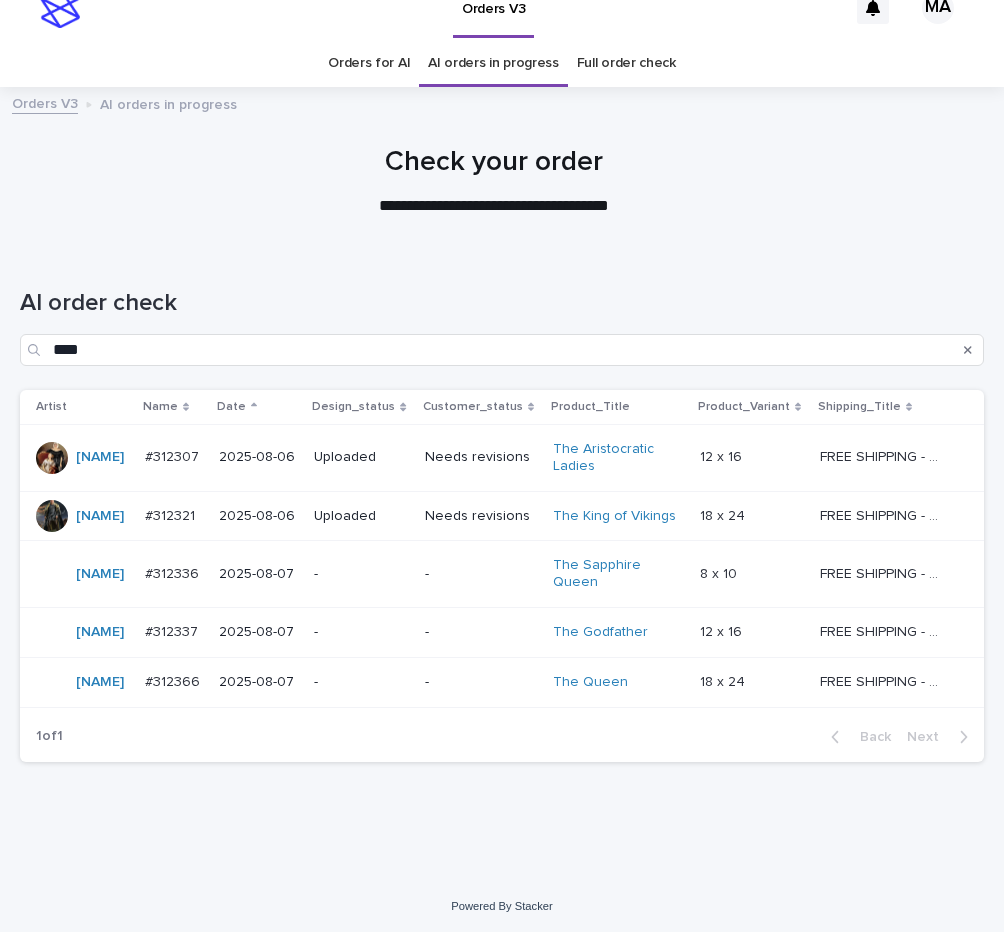 scroll, scrollTop: 26, scrollLeft: 0, axis: vertical 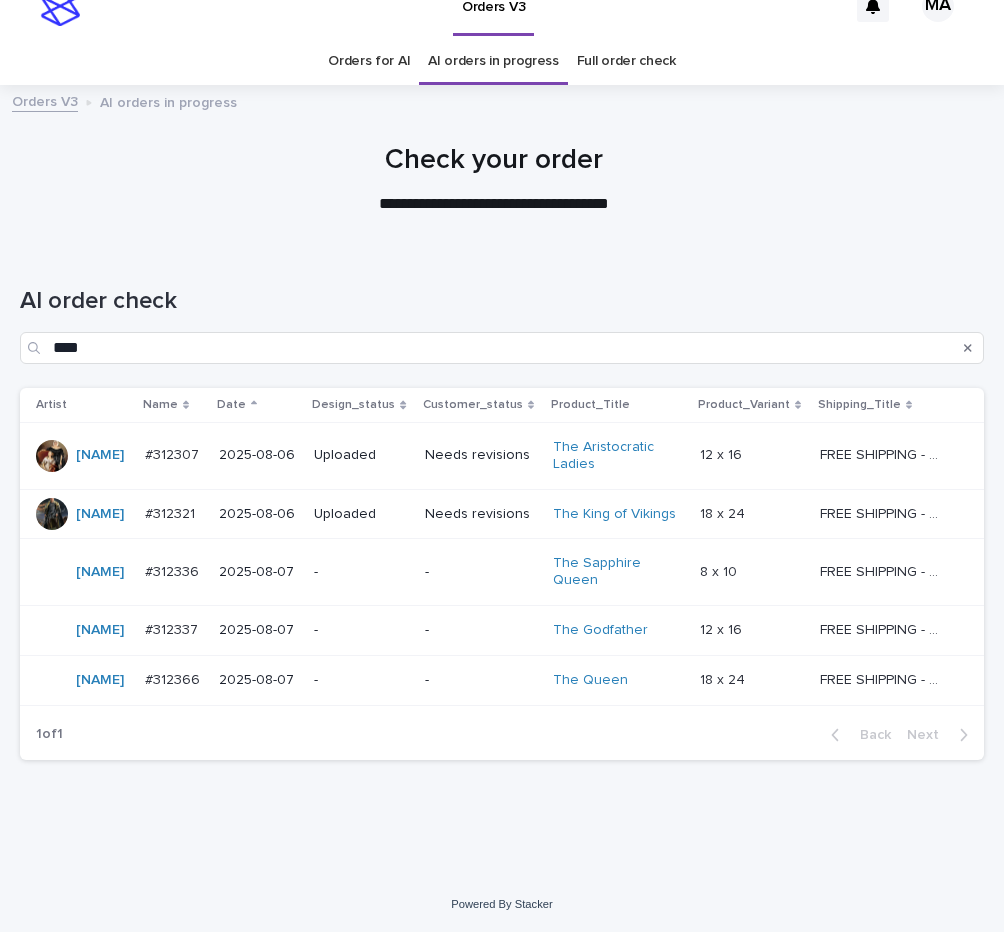 click on "-" at bounding box center (481, 572) 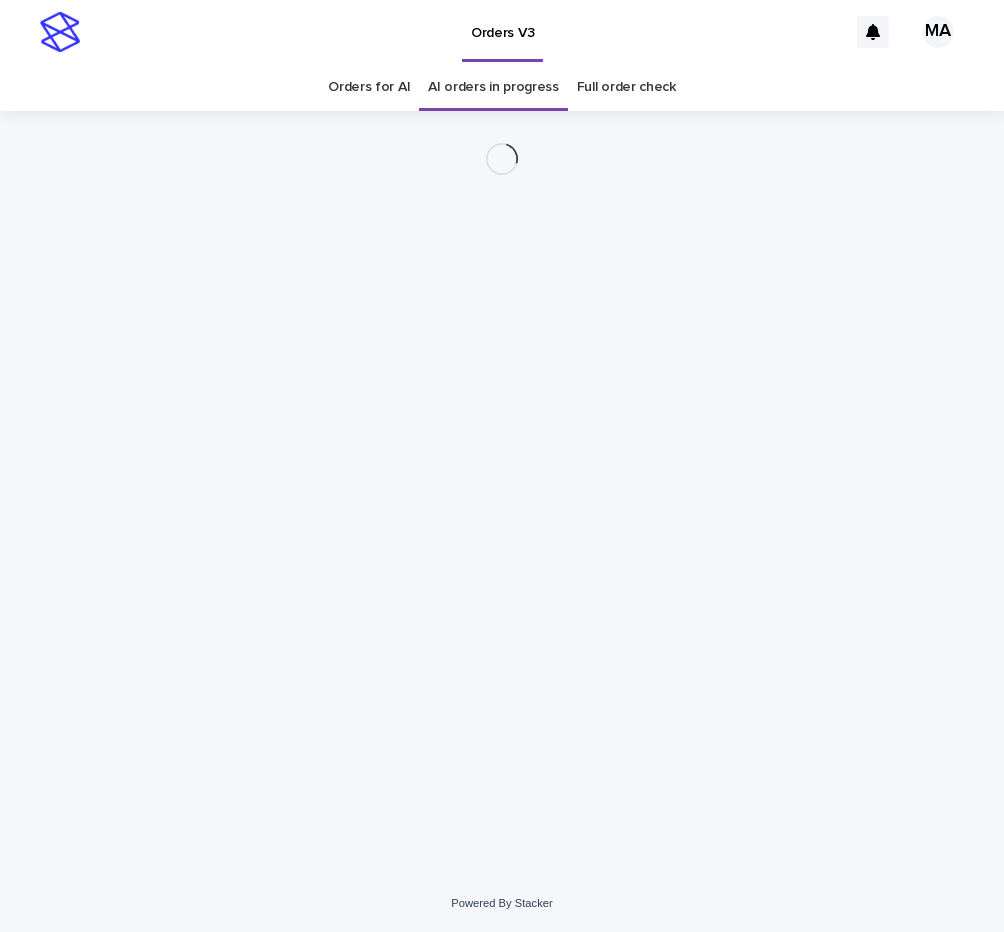 scroll, scrollTop: 0, scrollLeft: 0, axis: both 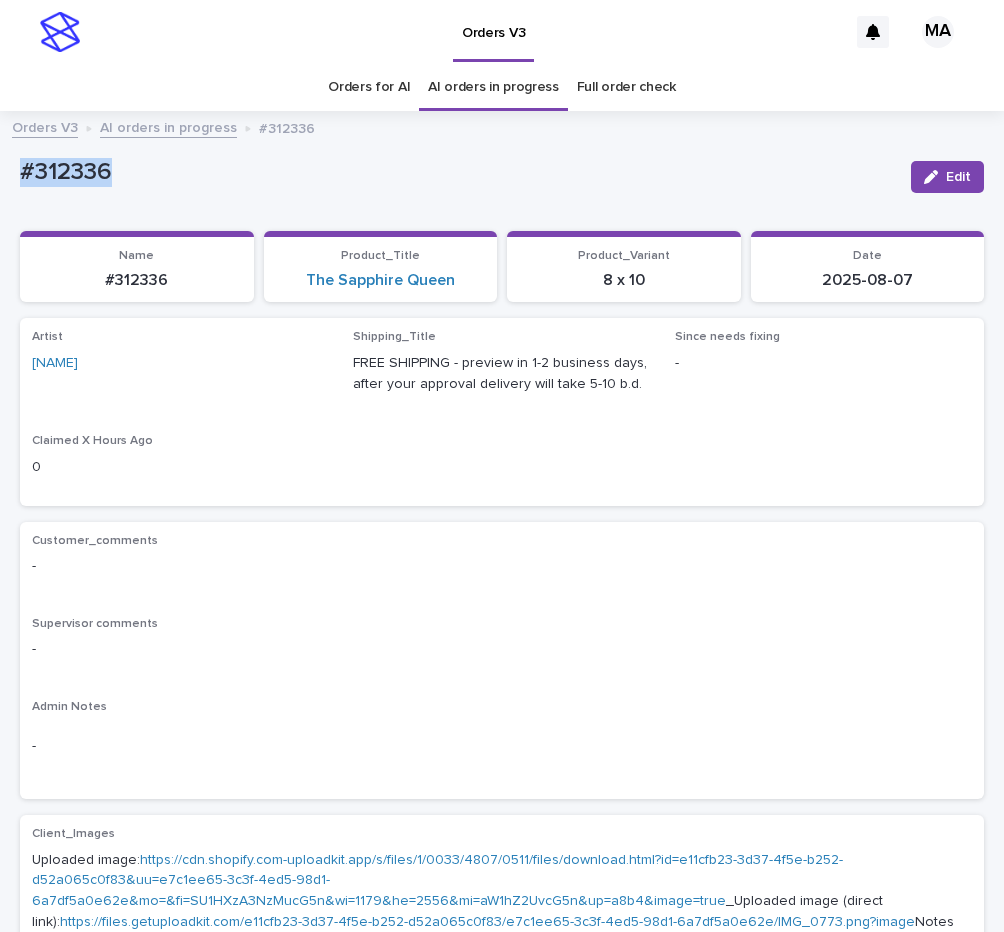 drag, startPoint x: 140, startPoint y: 173, endPoint x: -3, endPoint y: 171, distance: 143.01399 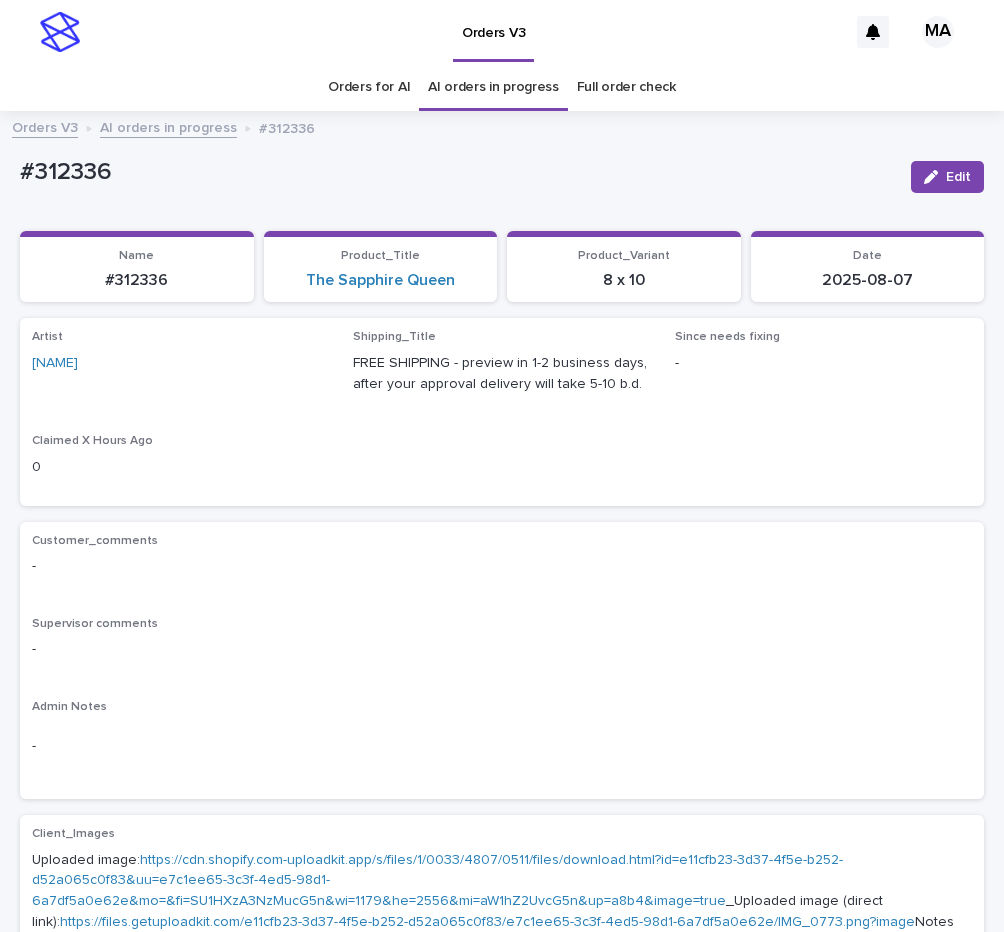 click on "Supervisor comments" at bounding box center (502, 624) 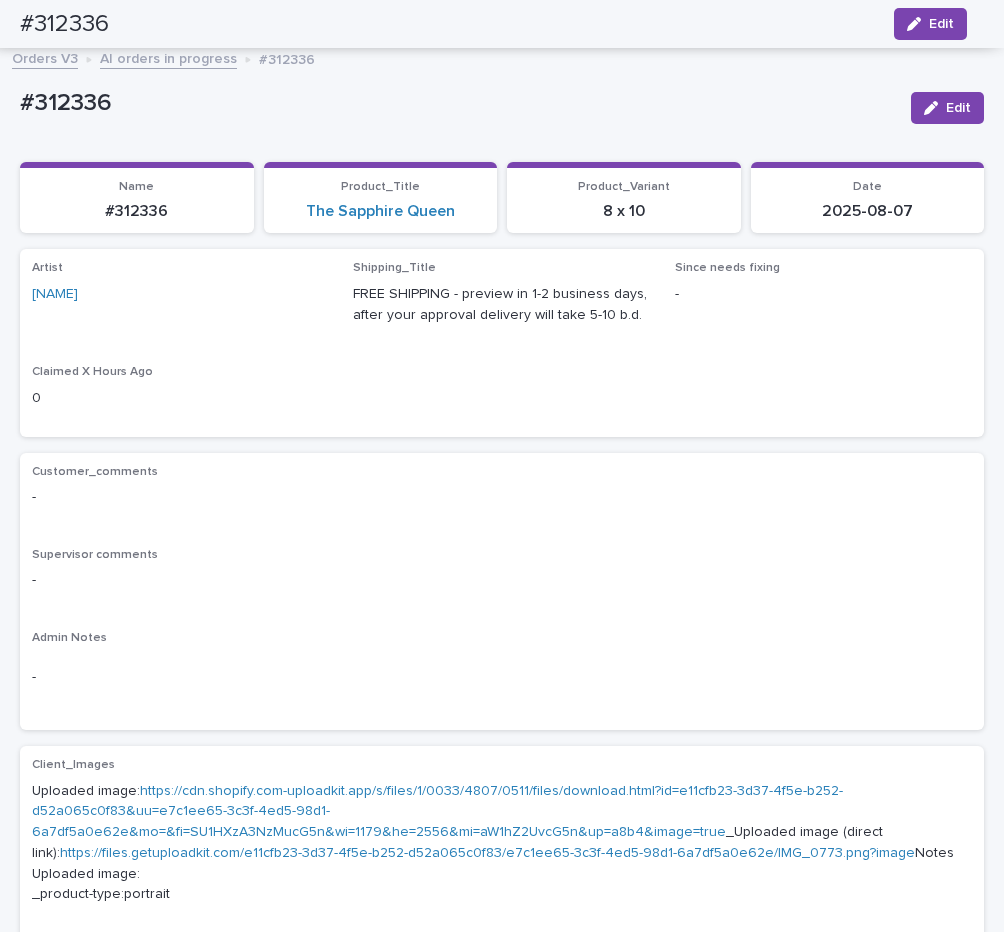 scroll, scrollTop: 0, scrollLeft: 0, axis: both 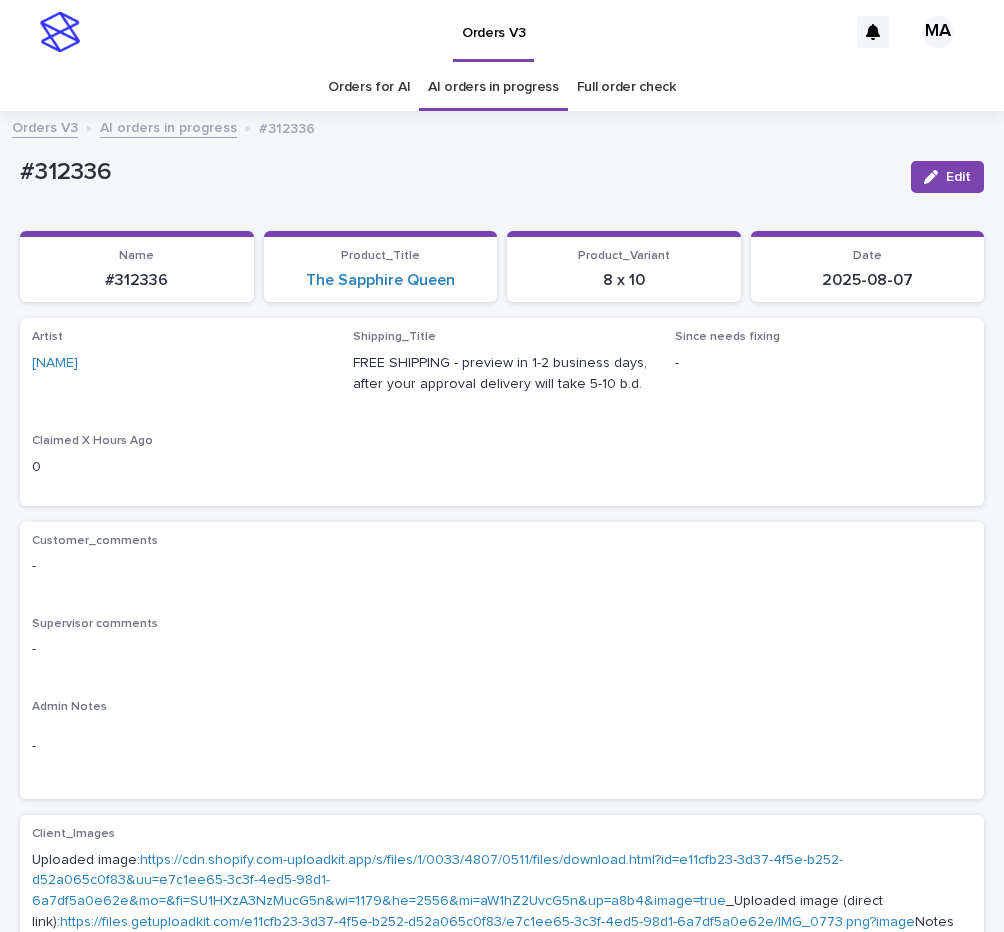 drag, startPoint x: 126, startPoint y: 176, endPoint x: 17, endPoint y: 207, distance: 113.32255 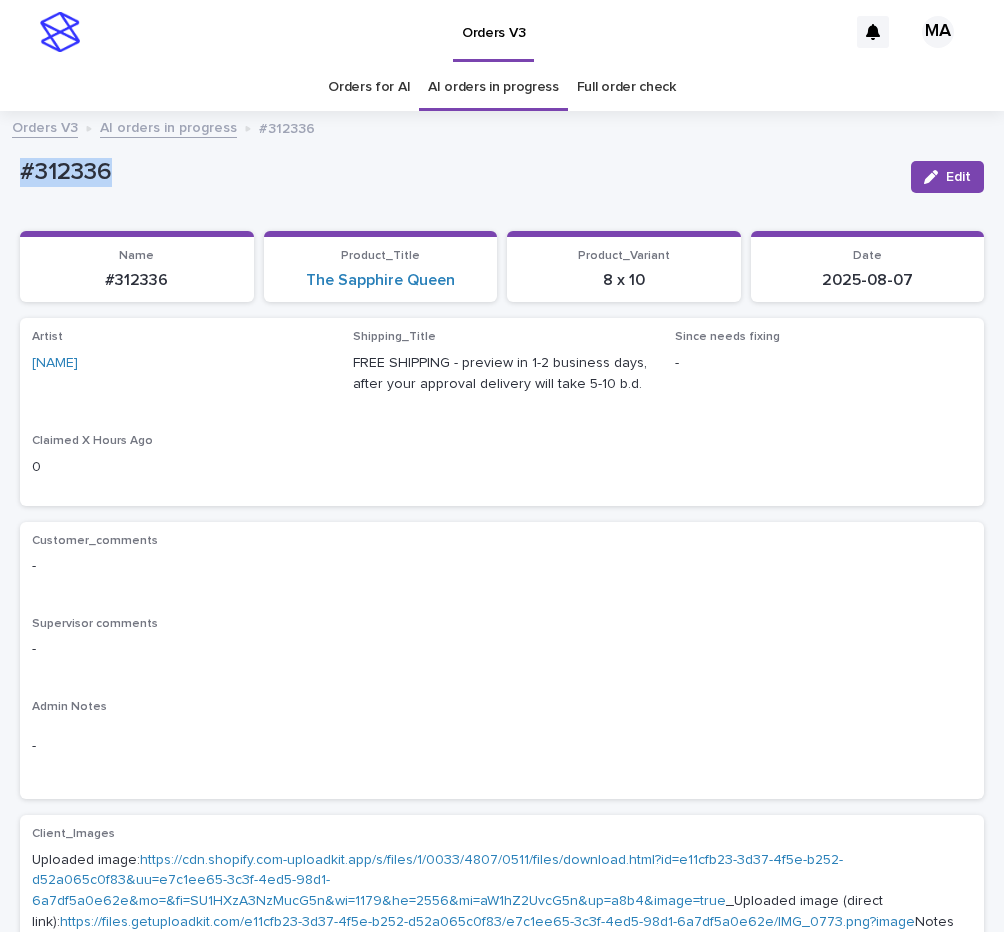 drag, startPoint x: 155, startPoint y: 169, endPoint x: 5, endPoint y: 175, distance: 150.11995 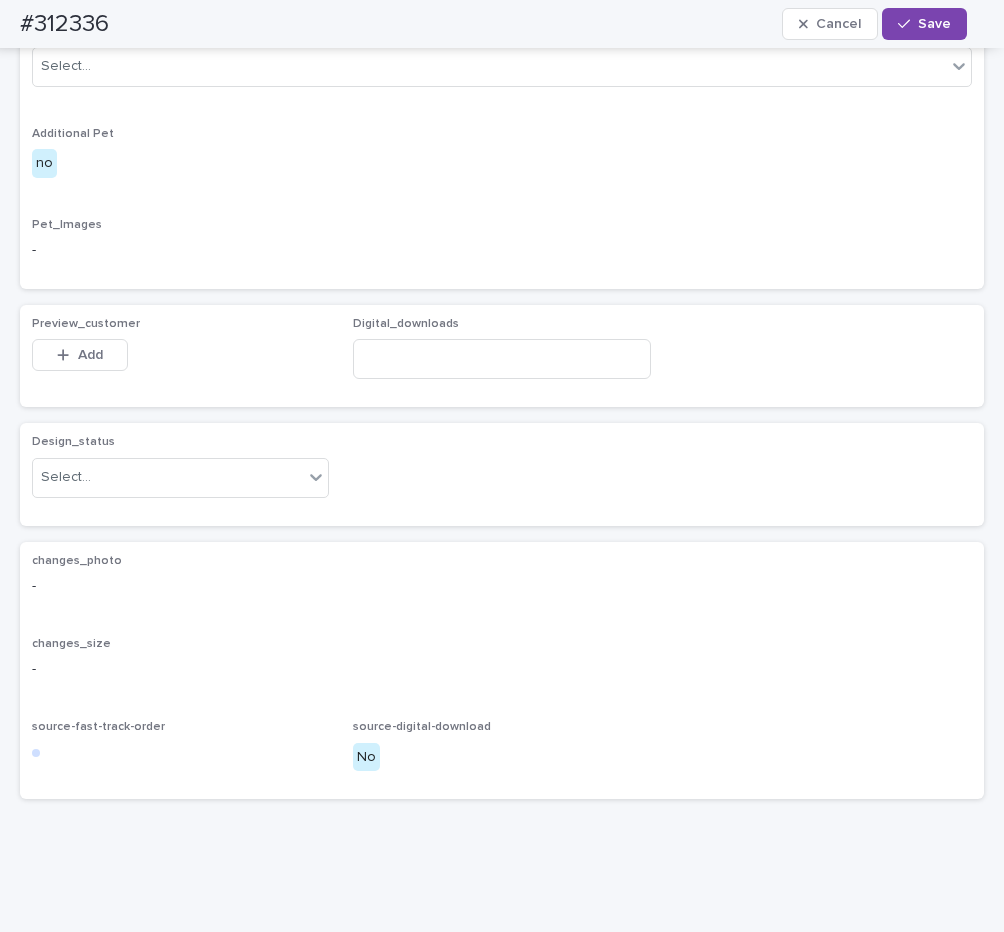 scroll, scrollTop: 1008, scrollLeft: 0, axis: vertical 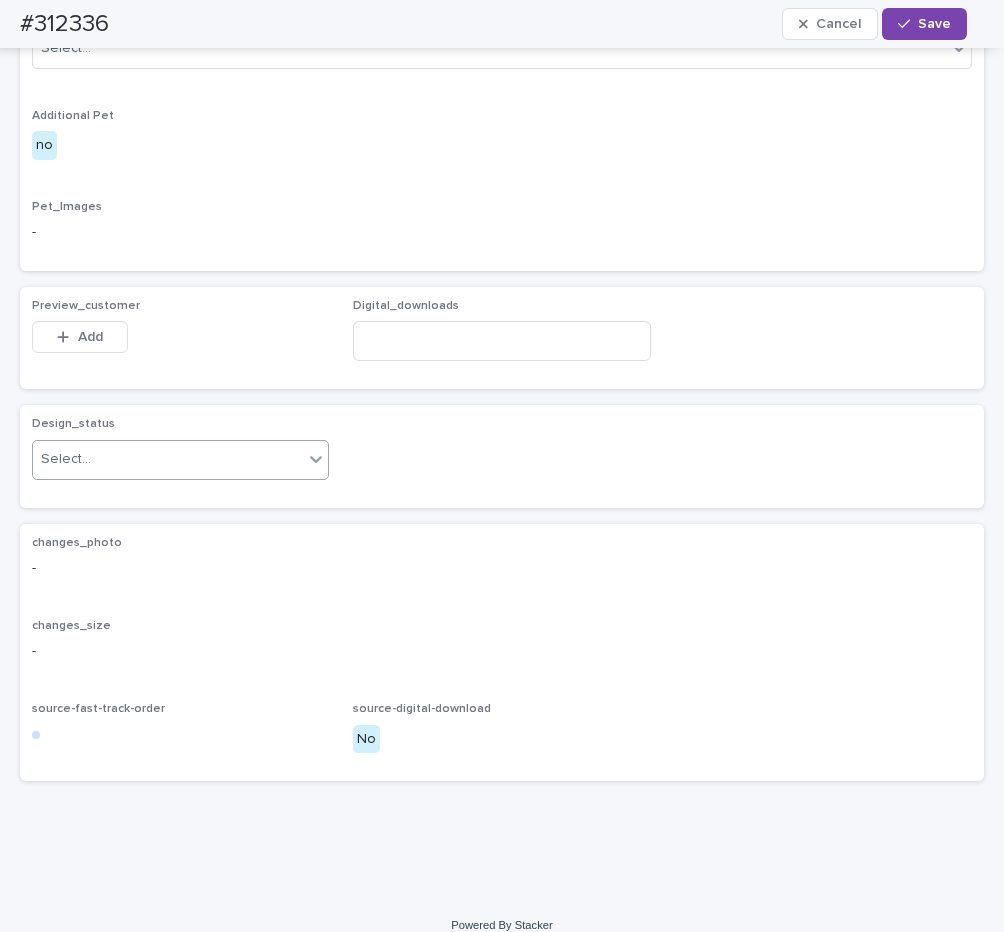 click on "Select..." at bounding box center [168, 459] 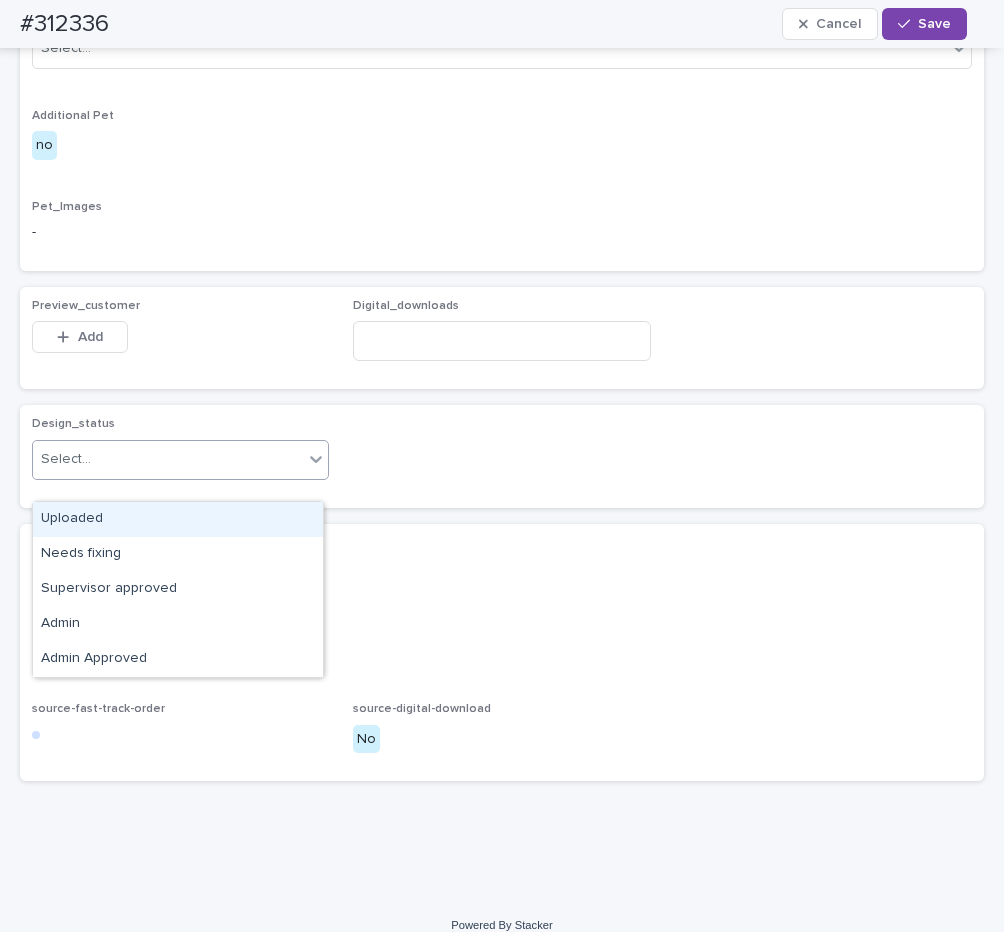 click on "Uploaded" at bounding box center [178, 519] 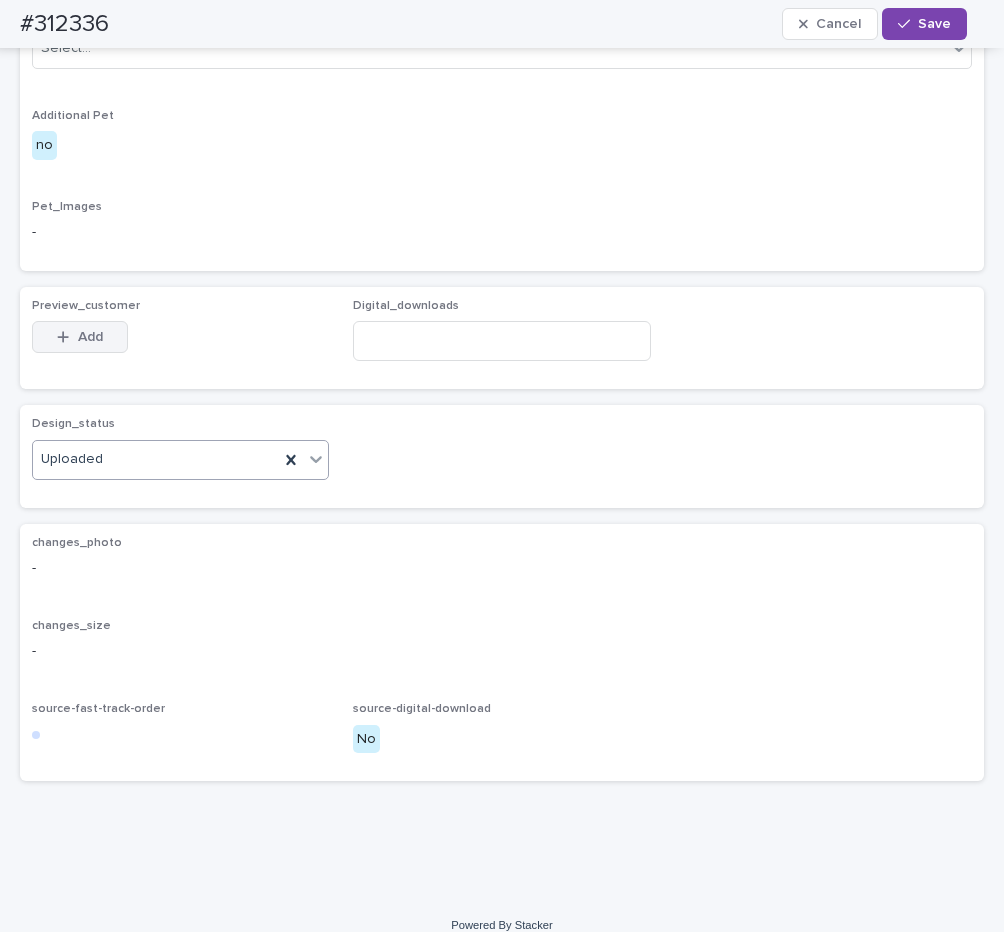 click on "Add" at bounding box center (90, 337) 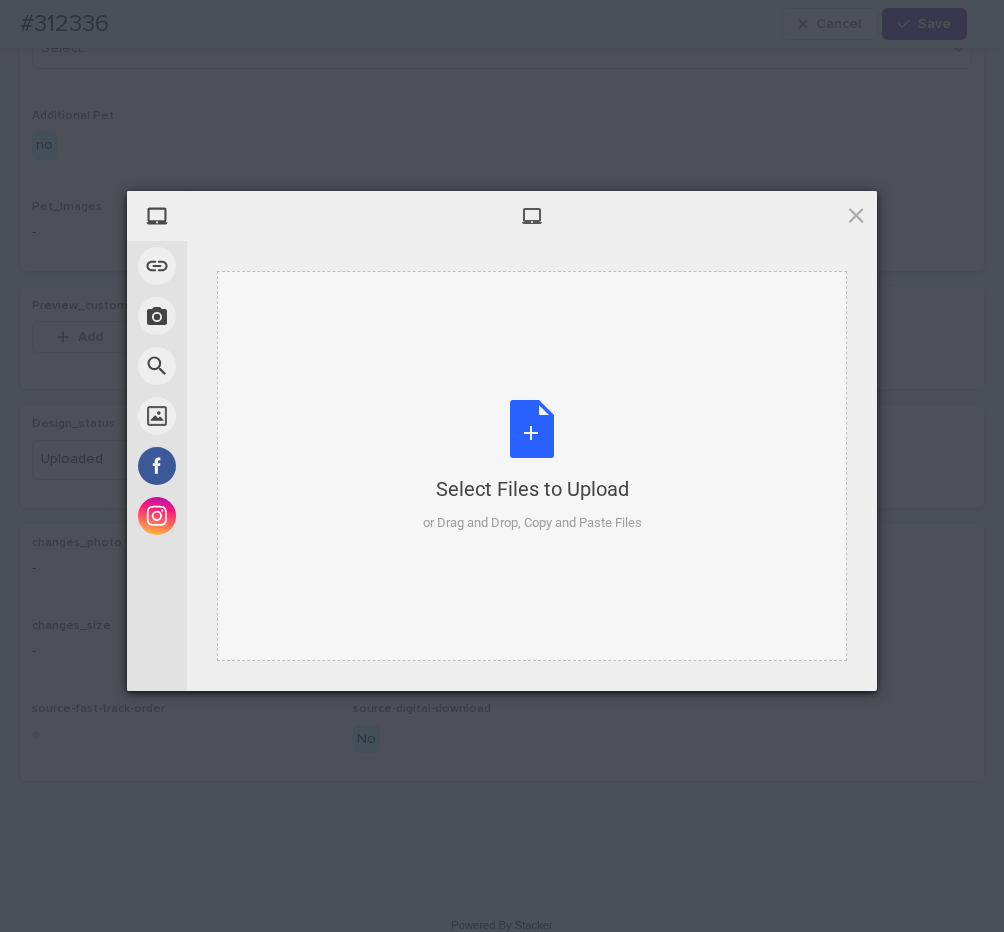 click on "Select Files to Upload
or Drag and Drop, Copy and Paste Files" at bounding box center [532, 466] 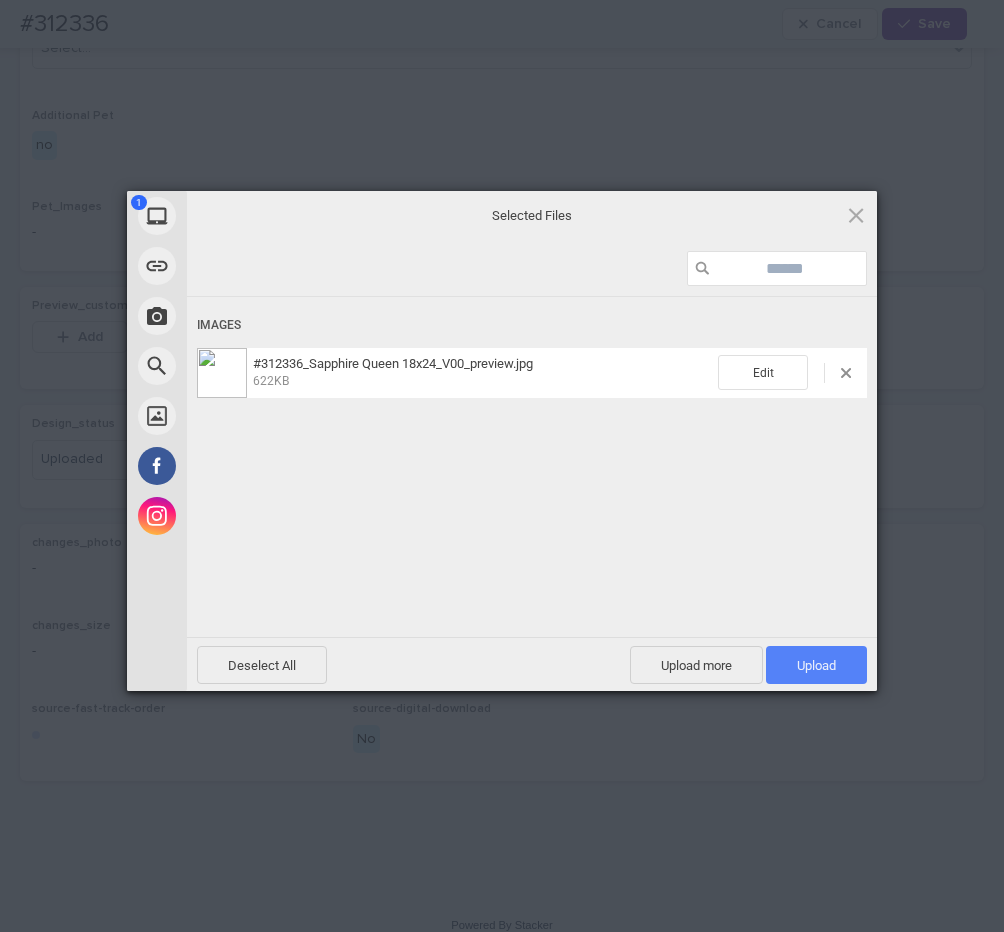 click on "Upload
1" at bounding box center (816, 665) 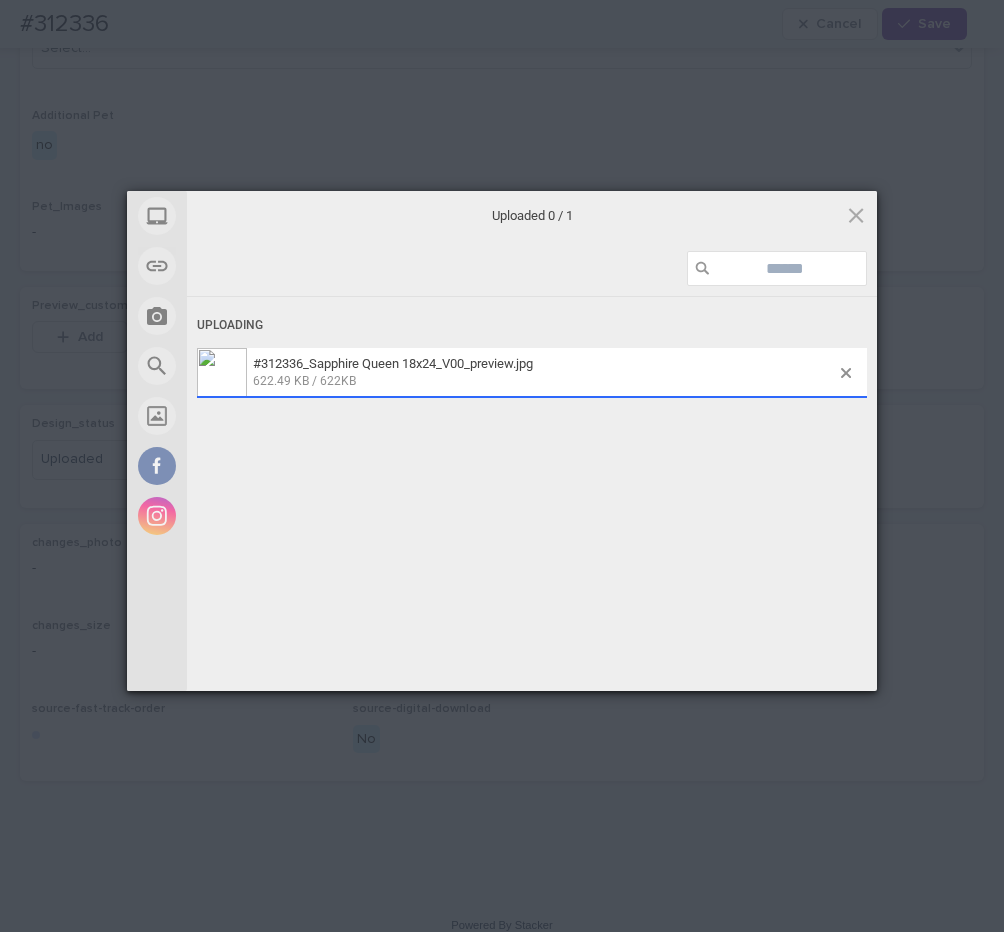 scroll, scrollTop: 1008, scrollLeft: 0, axis: vertical 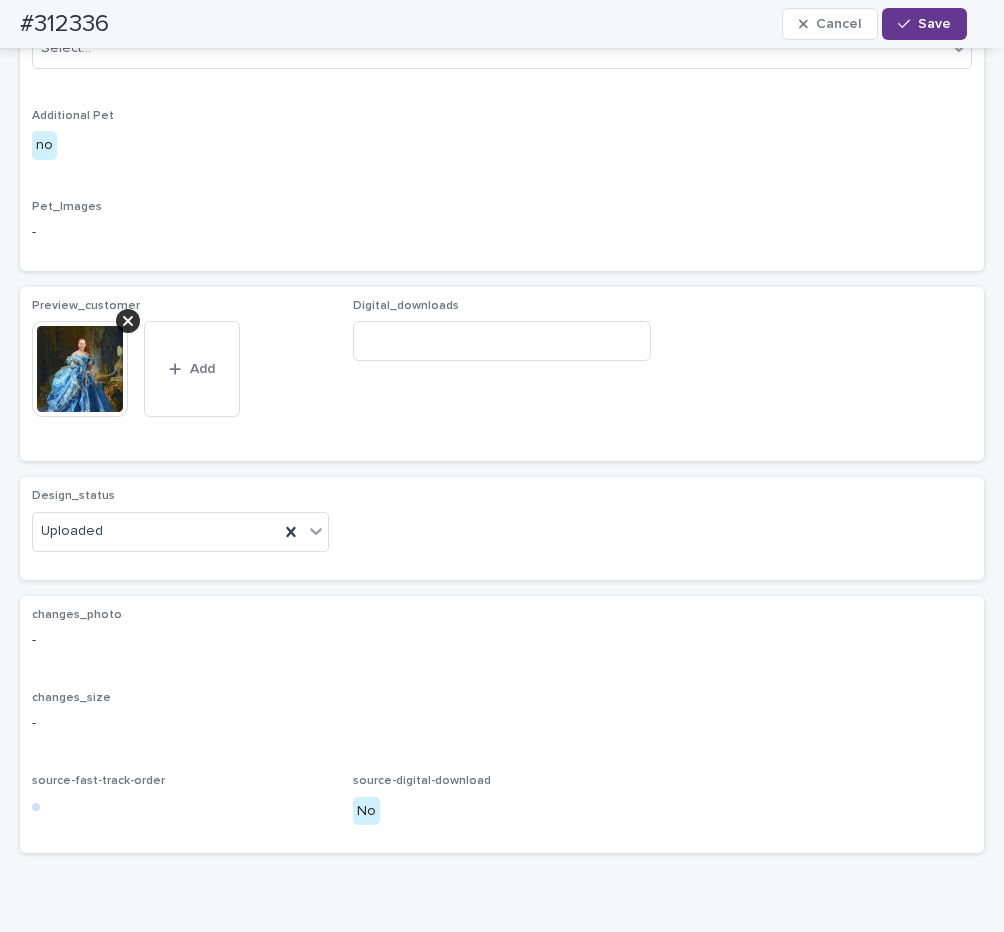 click on "Save" at bounding box center [934, 24] 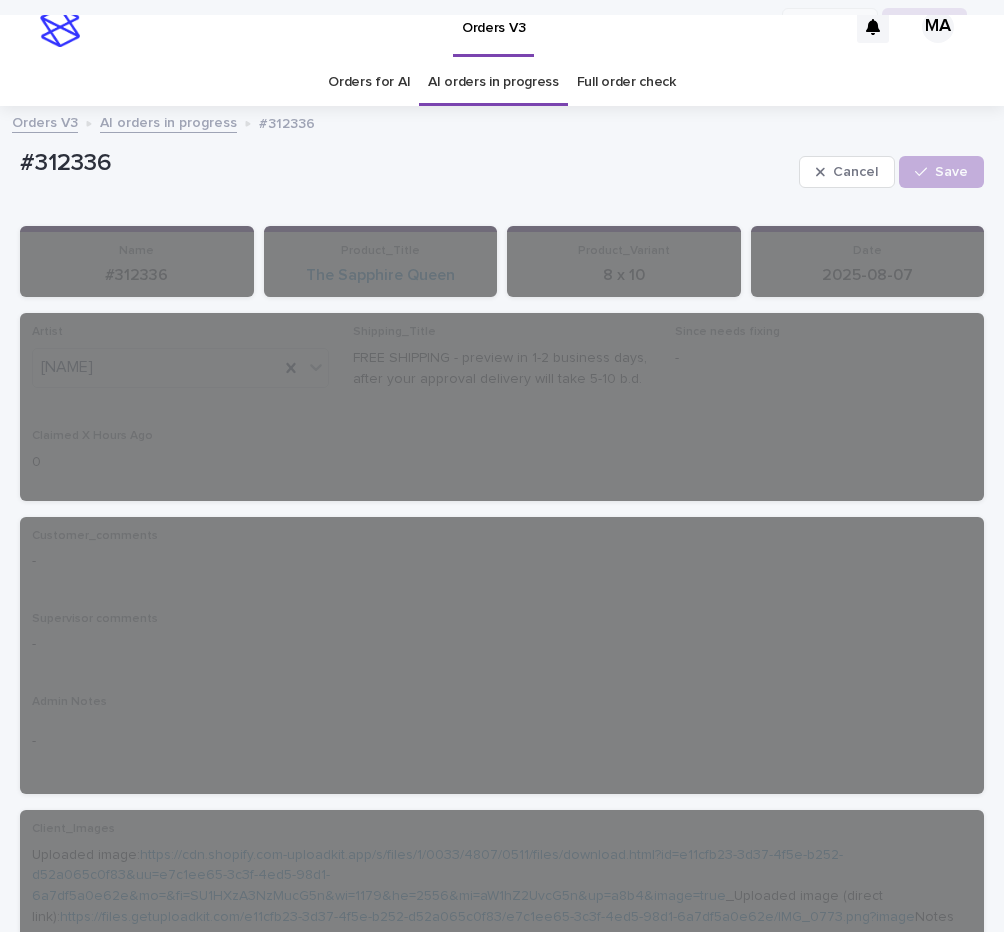 scroll, scrollTop: 0, scrollLeft: 0, axis: both 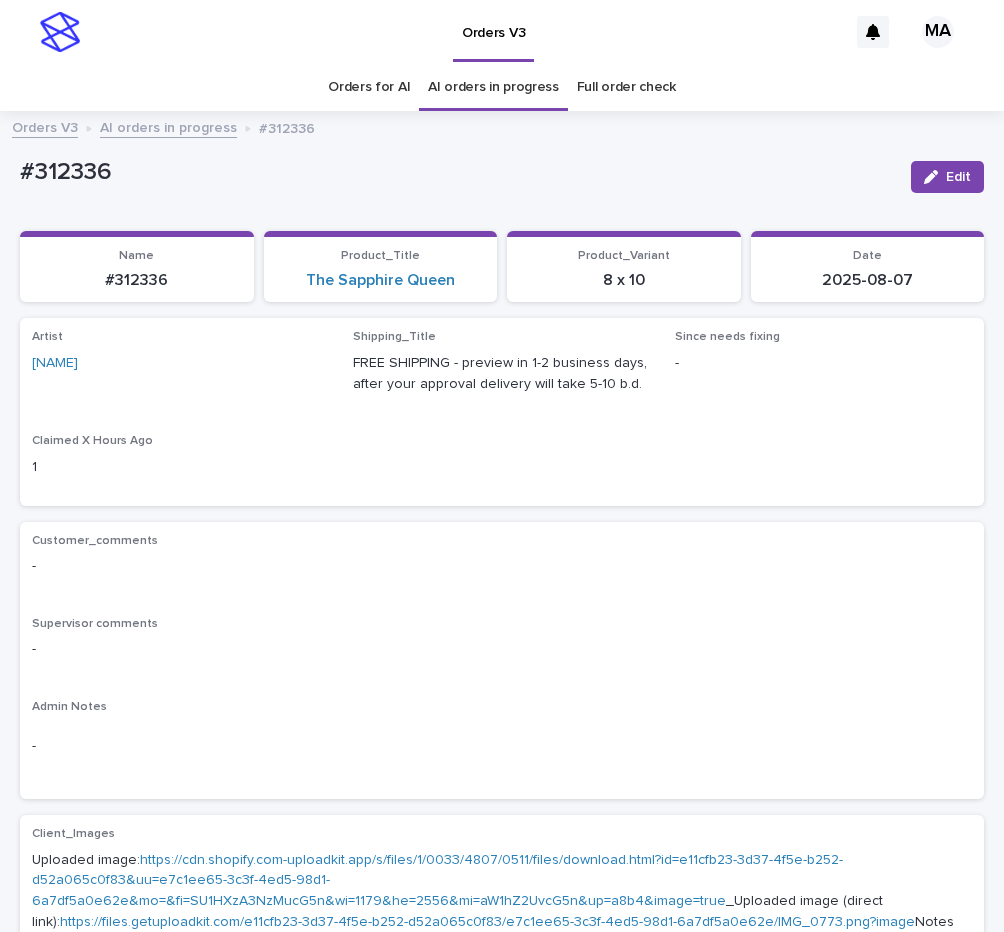 click on "AI orders in progress" at bounding box center [168, 126] 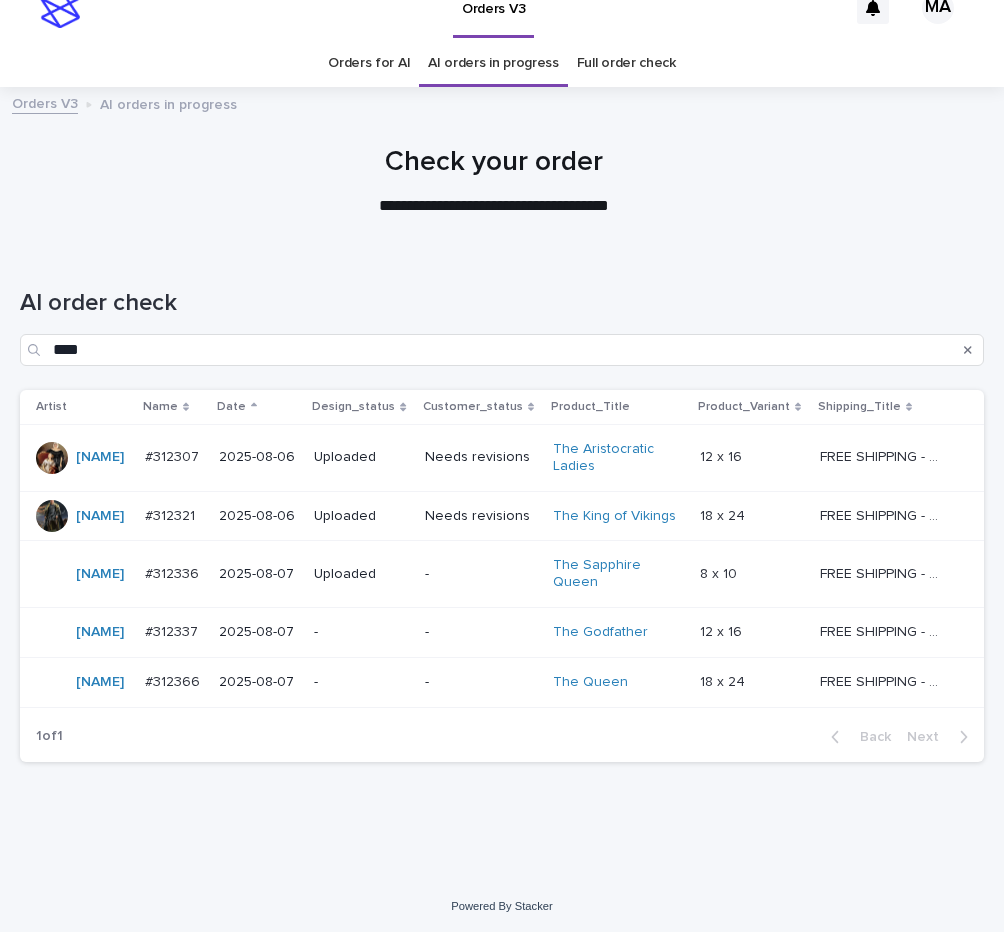 scroll, scrollTop: 26, scrollLeft: 0, axis: vertical 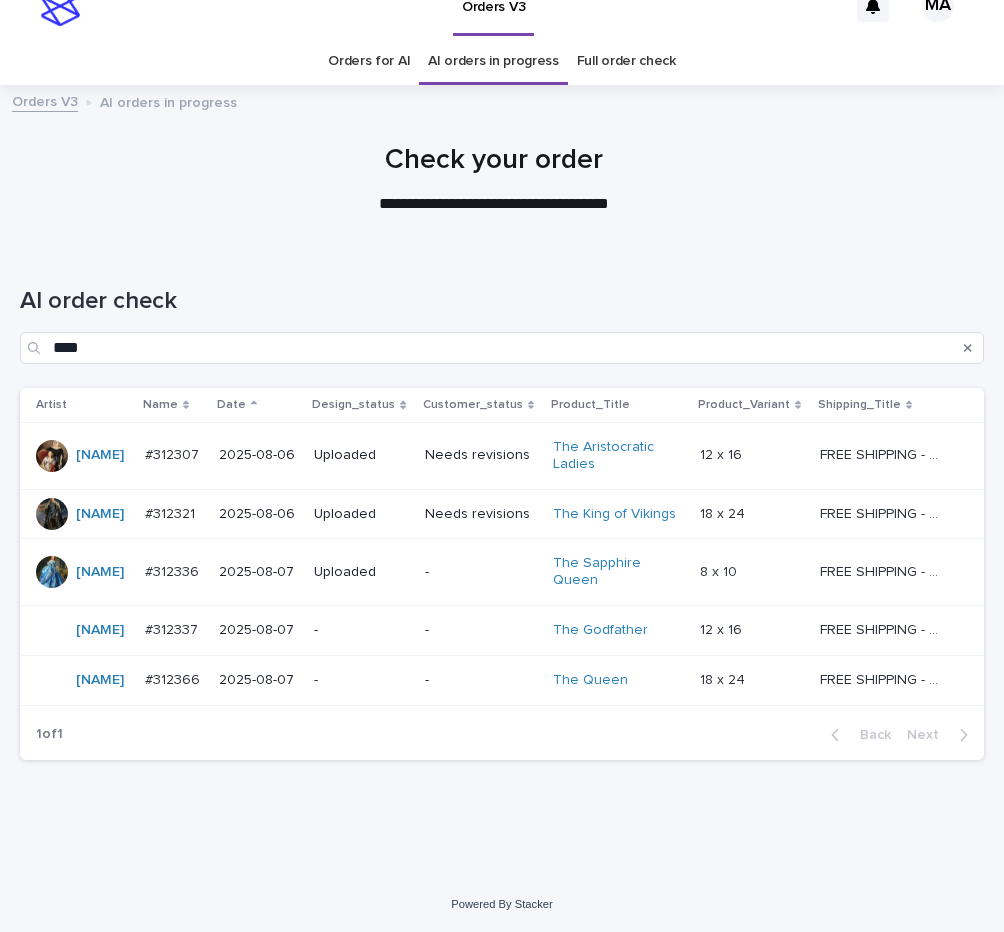 click on "-" at bounding box center [361, 630] 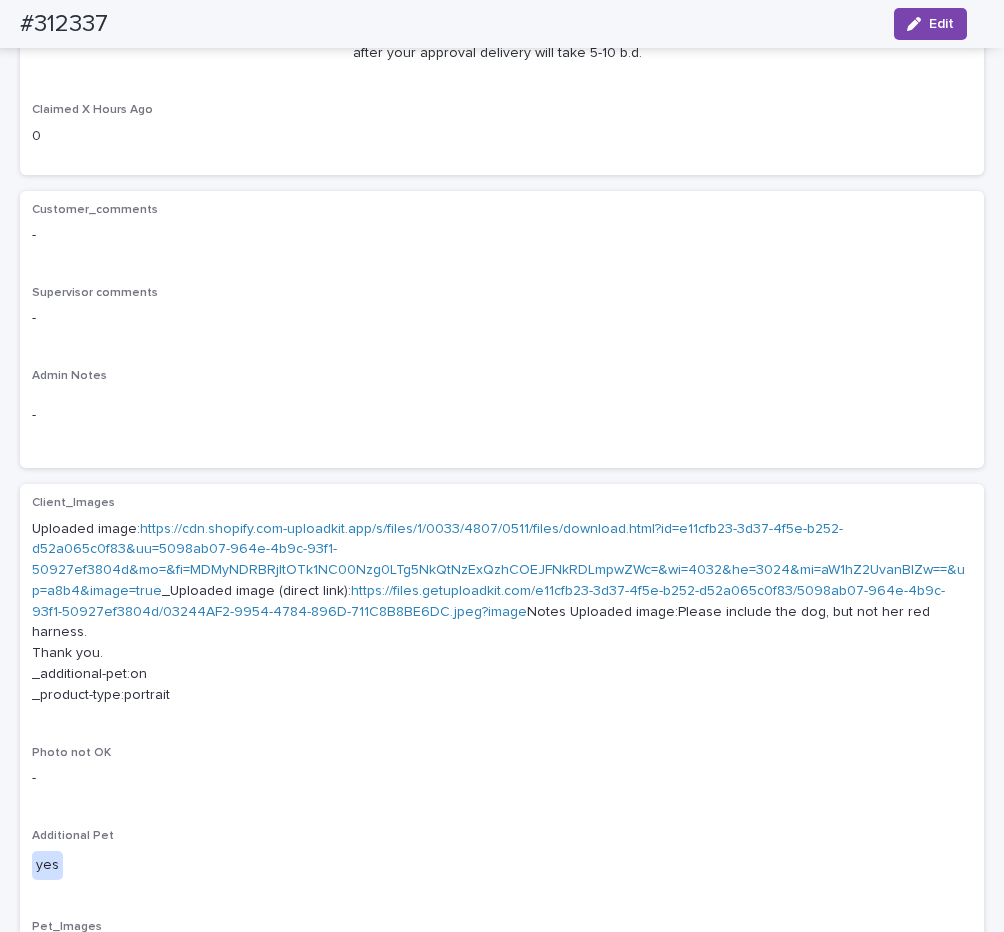 scroll, scrollTop: 336, scrollLeft: 0, axis: vertical 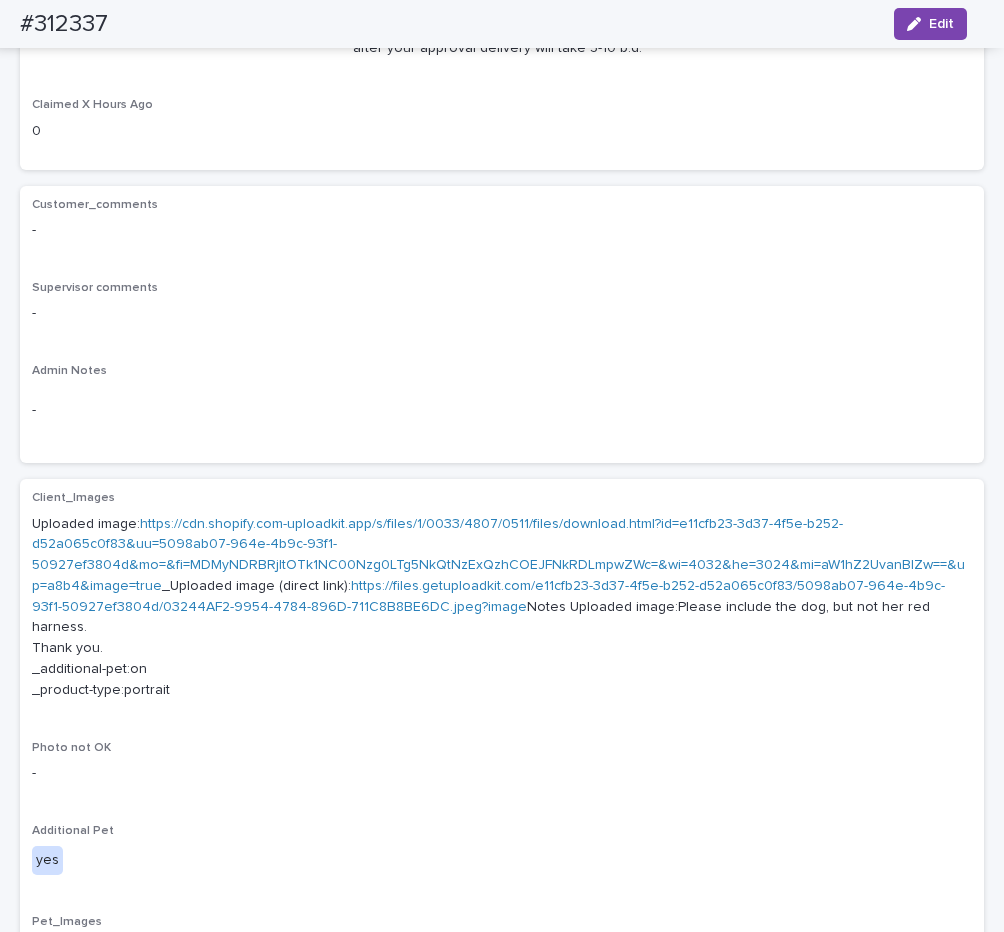 click on "-" at bounding box center [502, 313] 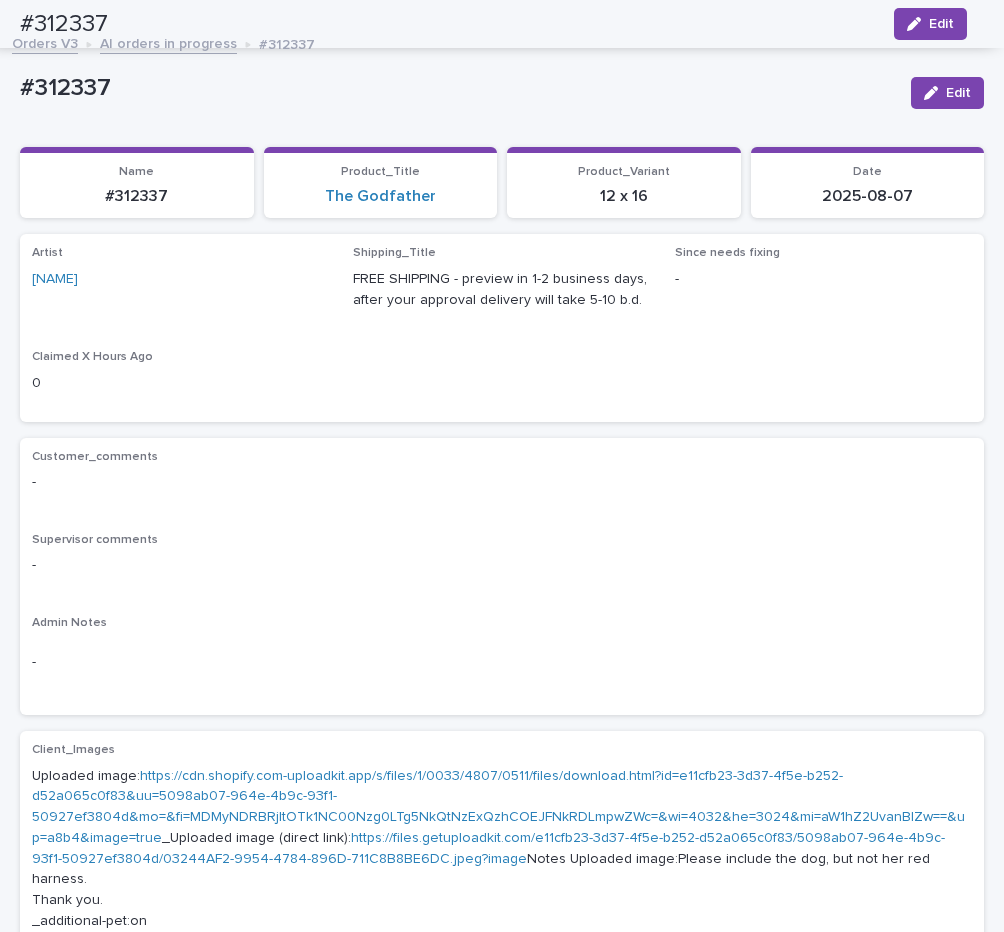 scroll, scrollTop: 0, scrollLeft: 0, axis: both 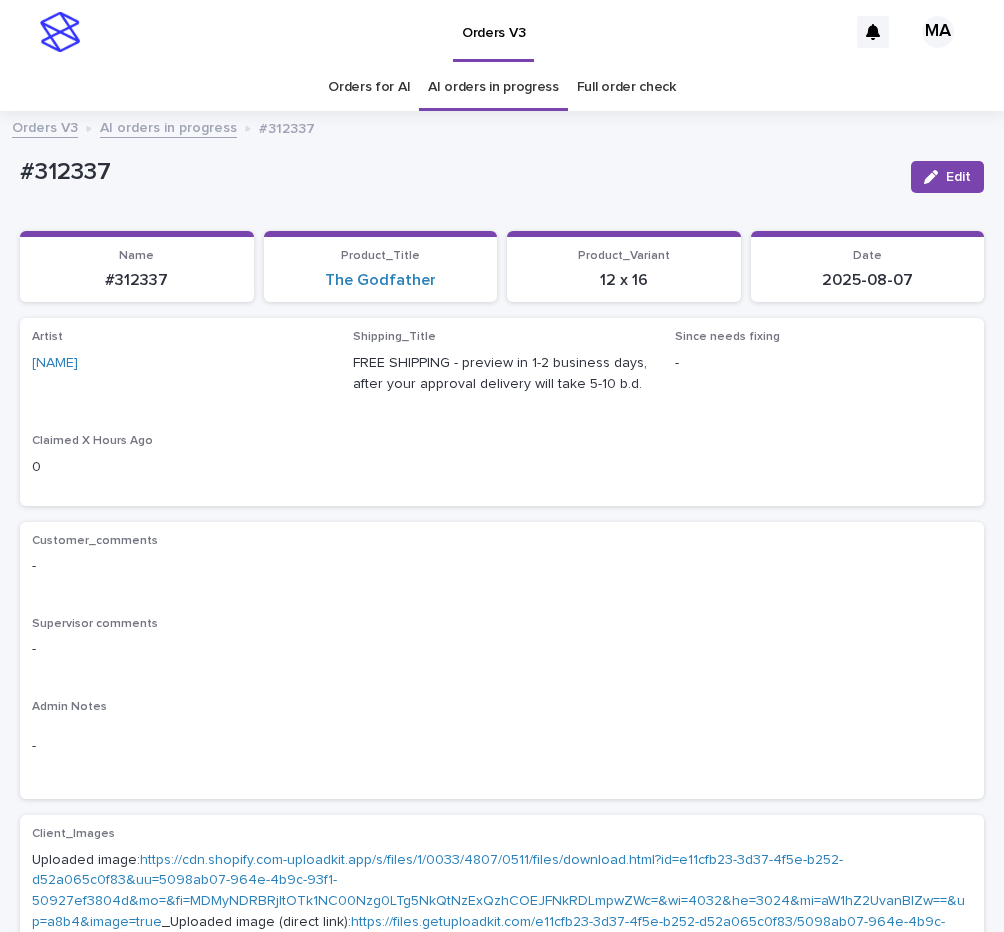 click on "AI orders in progress" at bounding box center [168, 126] 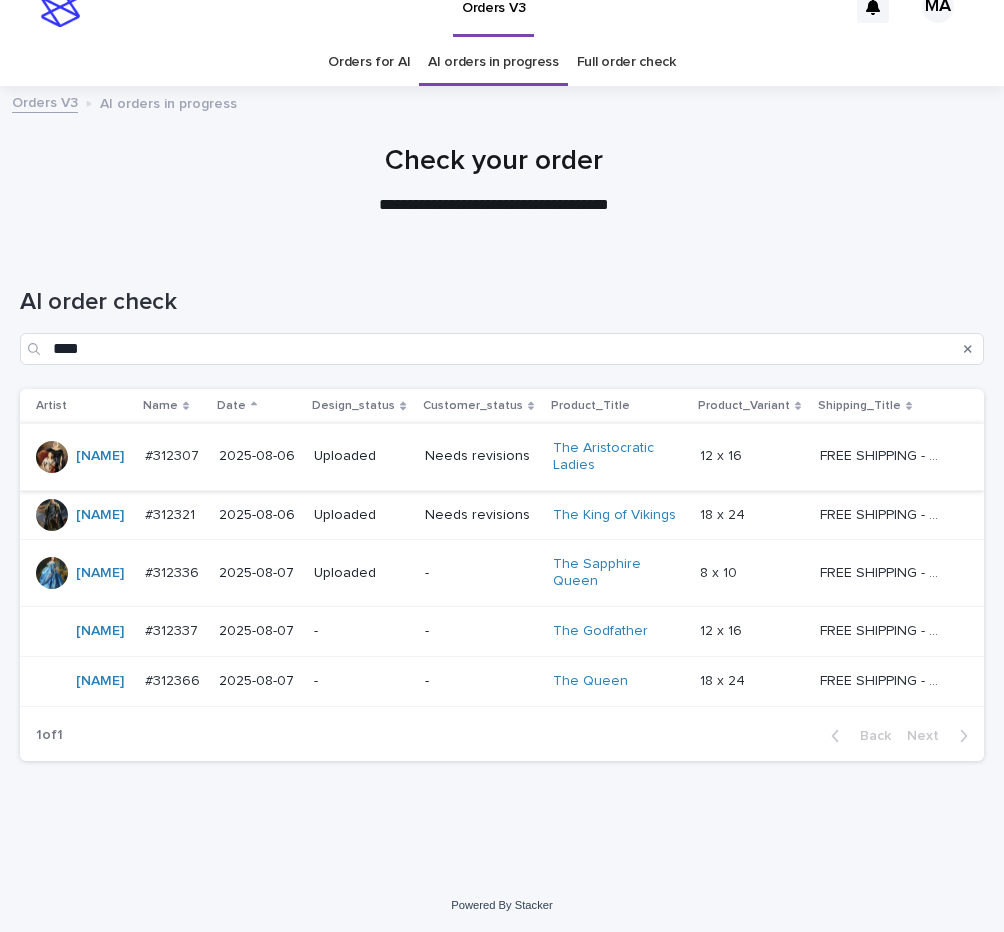 scroll, scrollTop: 26, scrollLeft: 0, axis: vertical 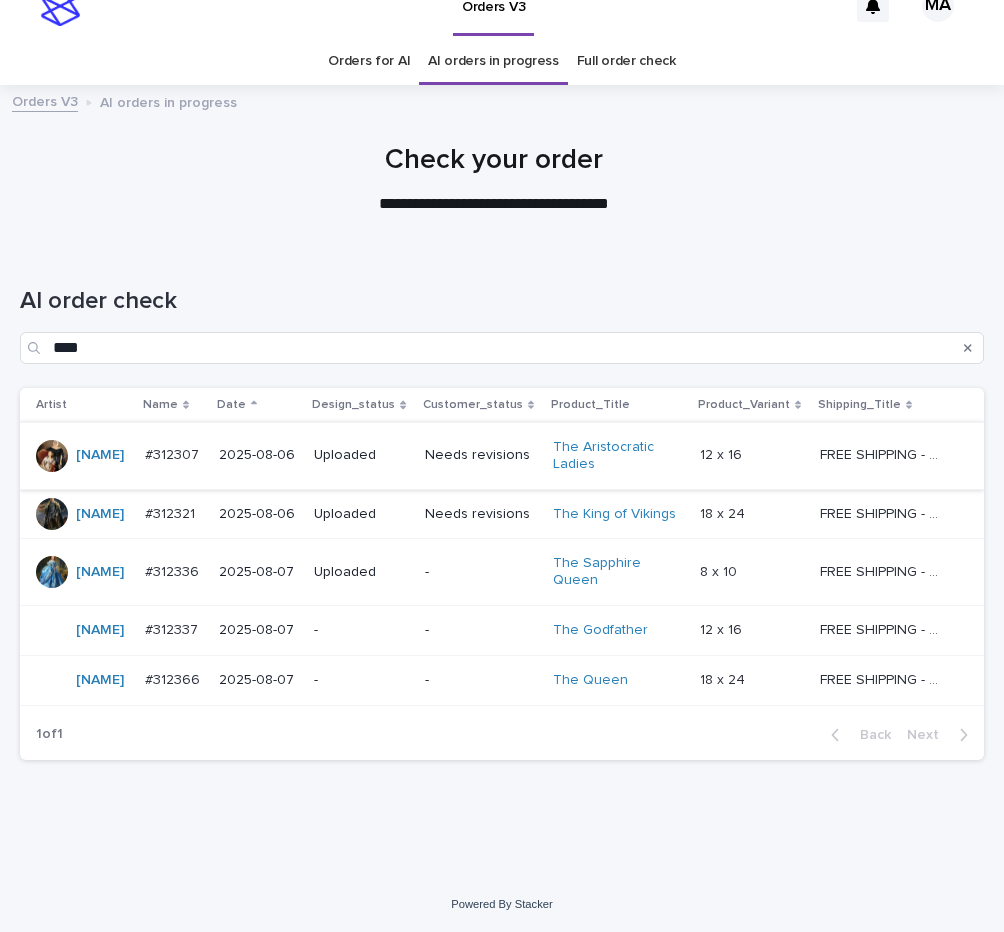 click on "-" at bounding box center [481, 572] 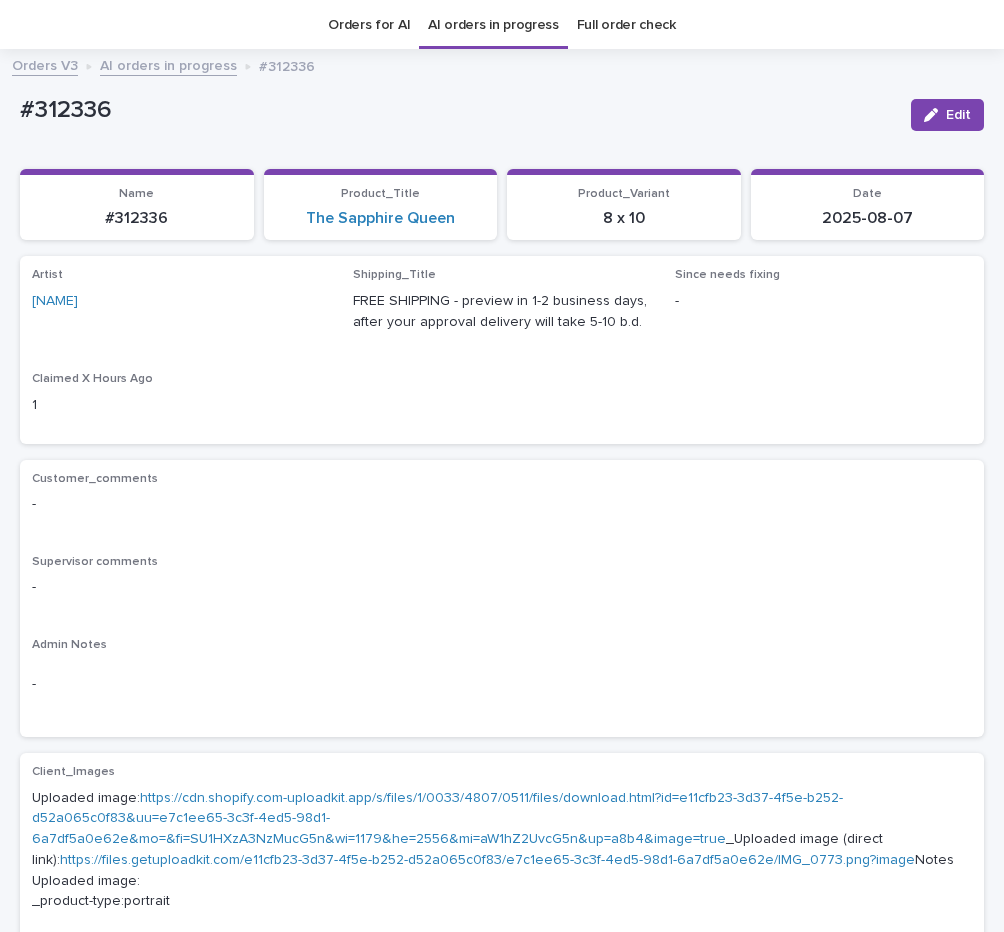 scroll, scrollTop: 64, scrollLeft: 0, axis: vertical 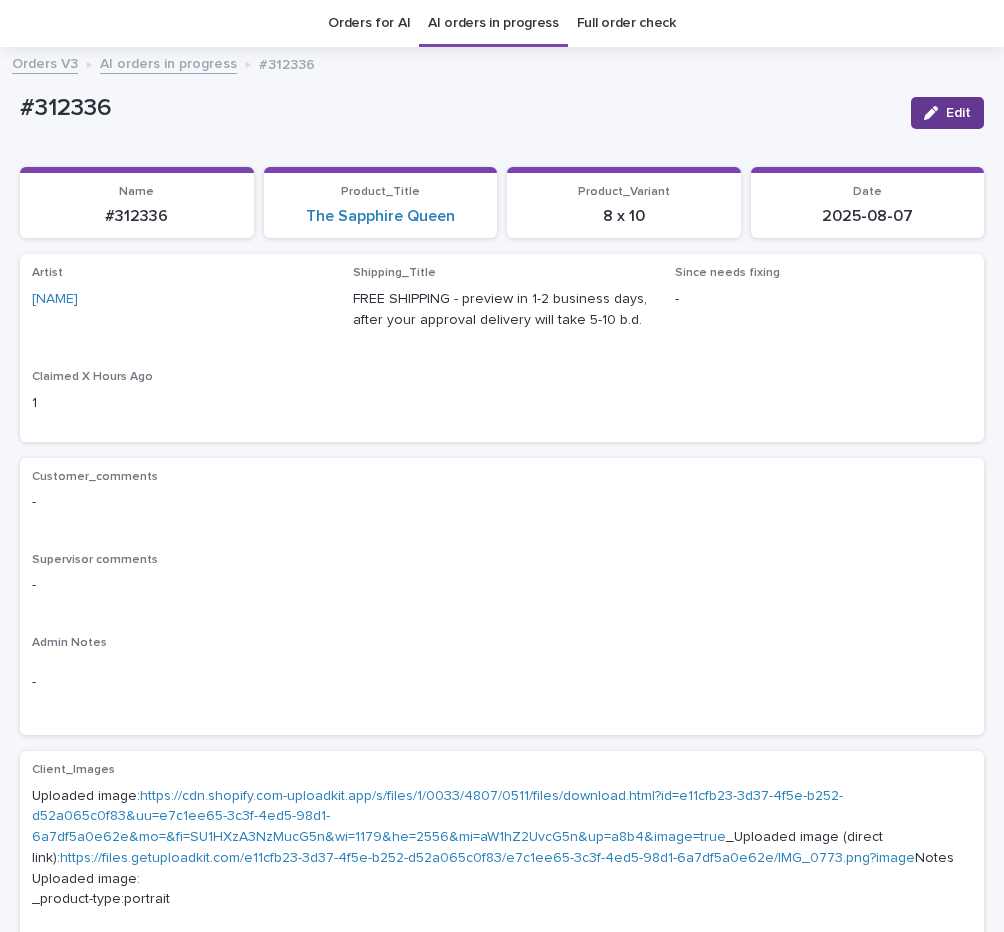 click on "Edit" at bounding box center (947, 113) 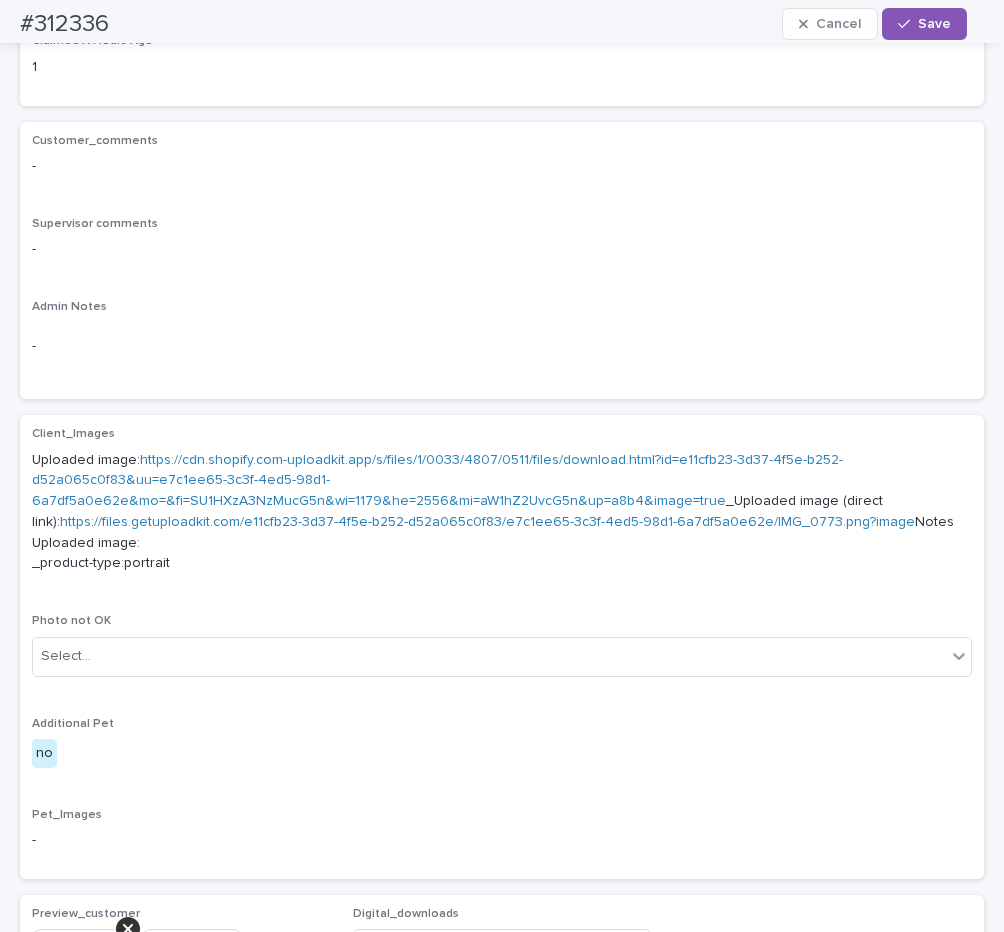 scroll, scrollTop: 736, scrollLeft: 0, axis: vertical 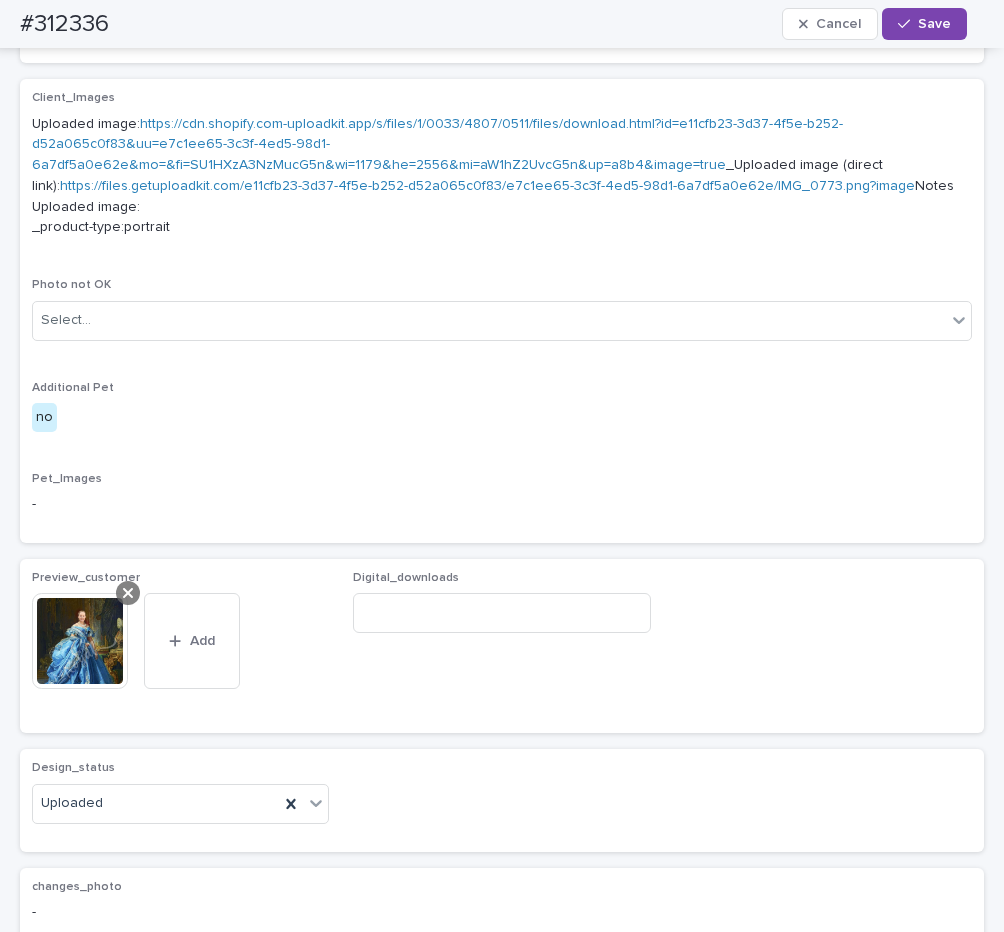 click 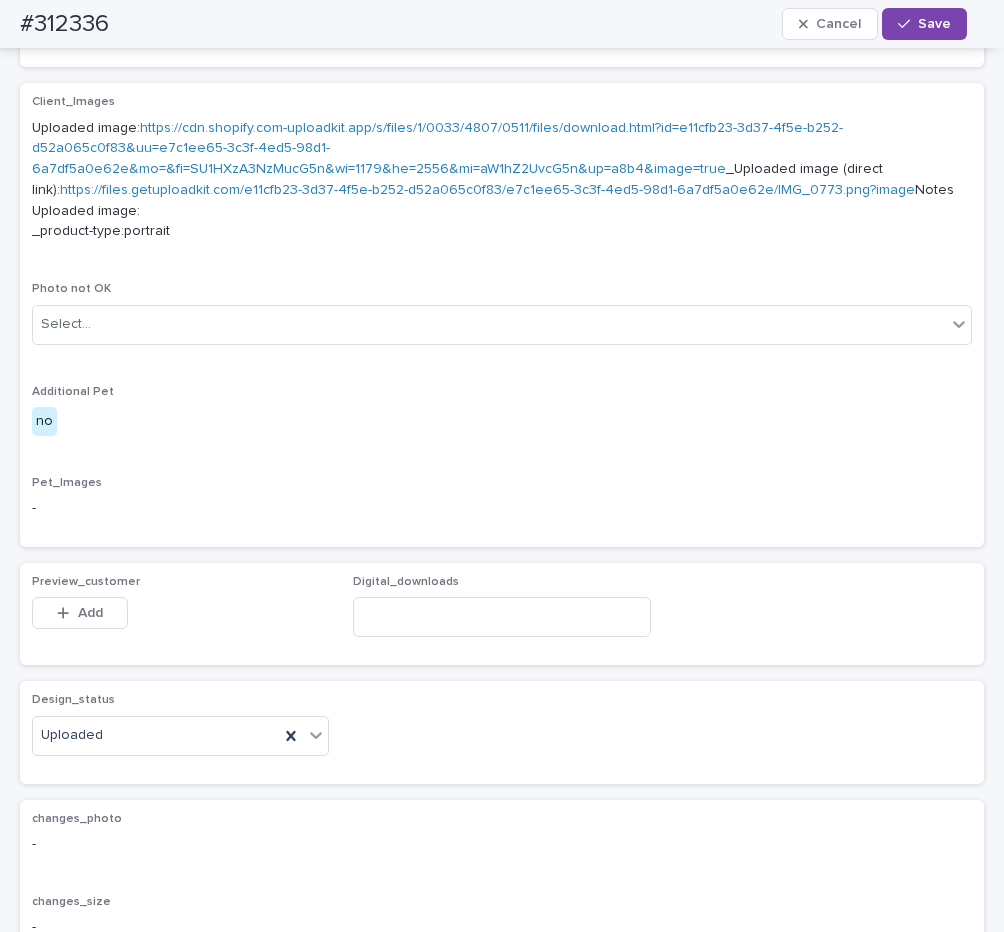 scroll, scrollTop: 700, scrollLeft: 0, axis: vertical 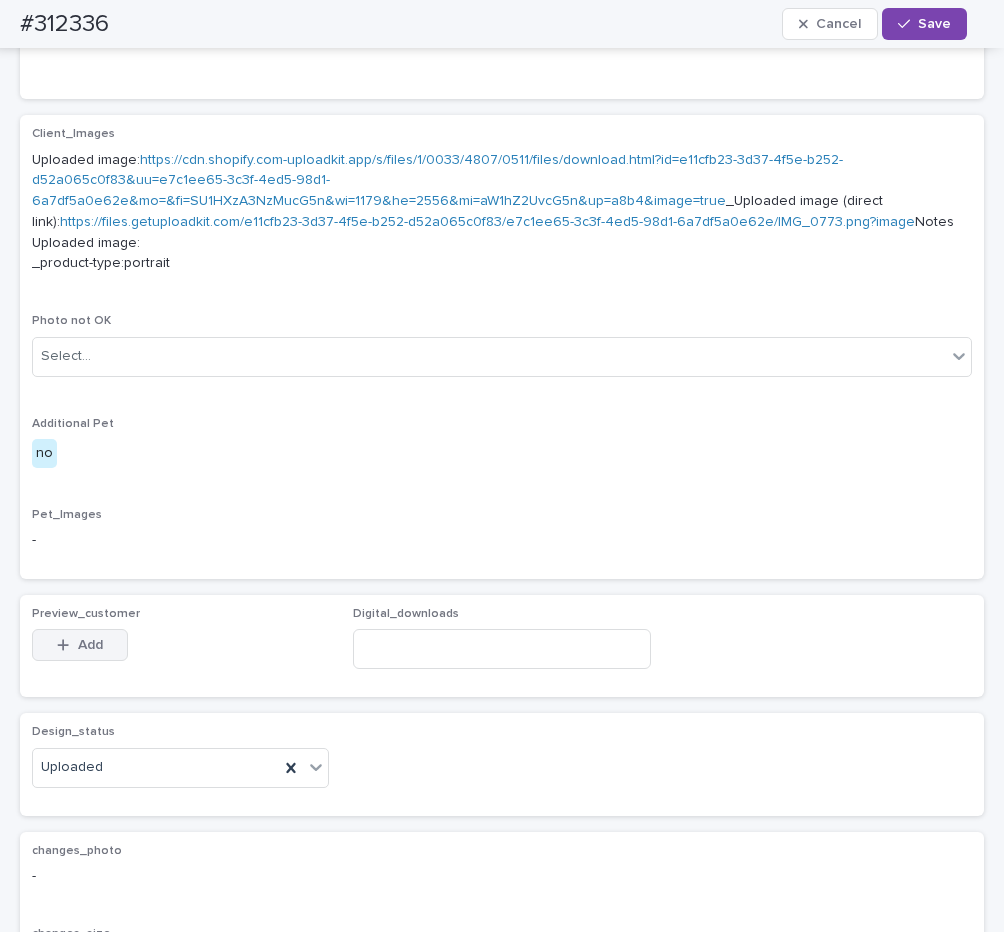 click on "Add" at bounding box center (80, 645) 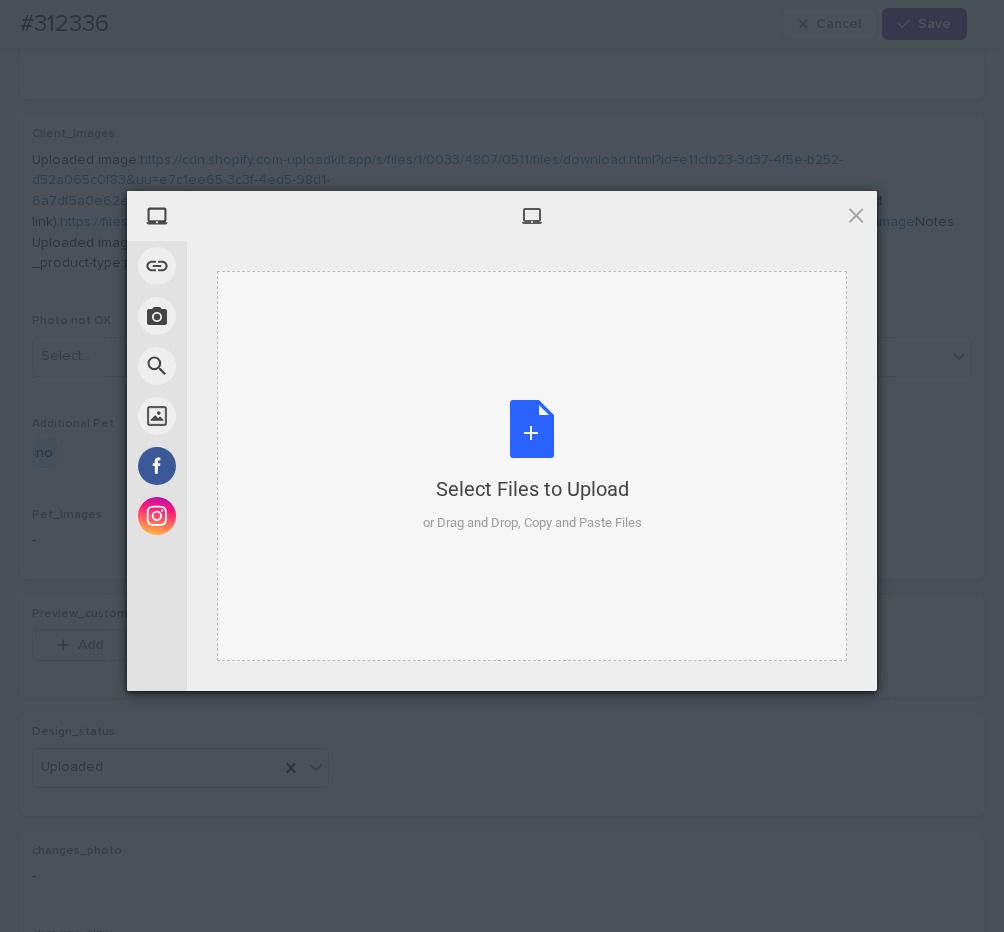 click on "Select Files to Upload
or Drag and Drop, Copy and Paste Files" at bounding box center [532, 466] 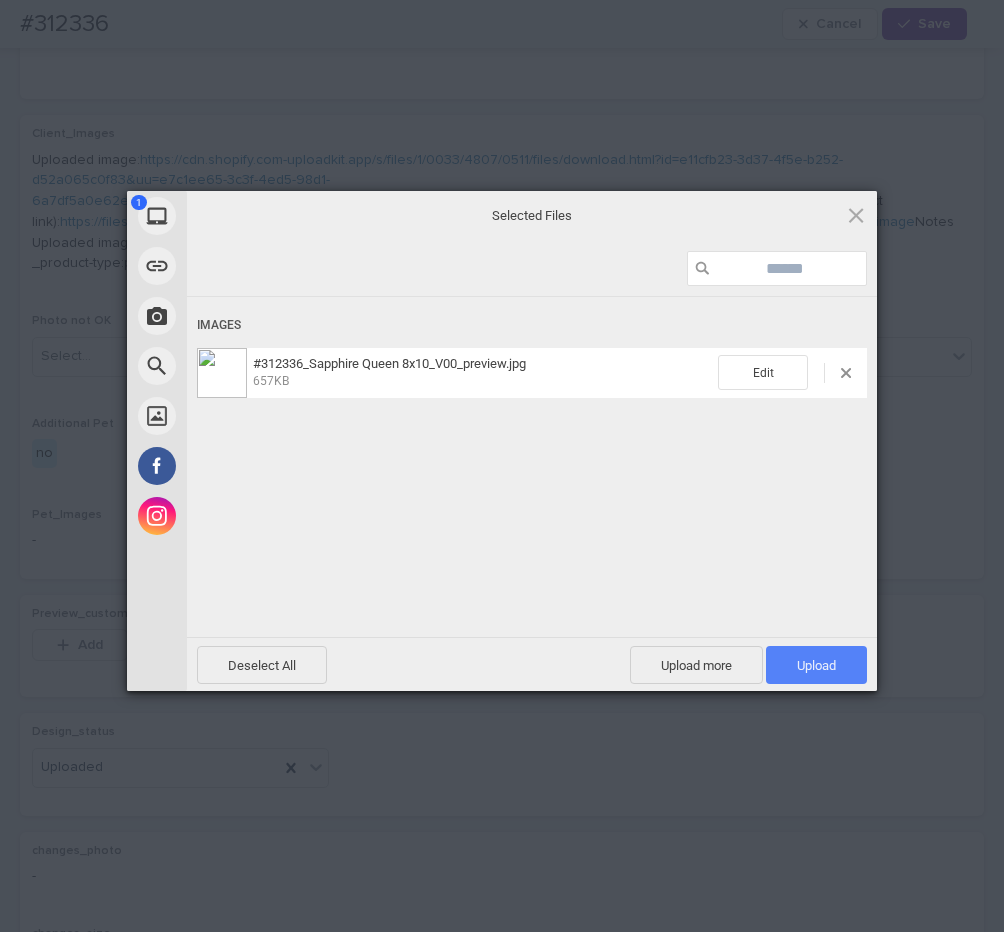 click on "Upload
1" at bounding box center (816, 665) 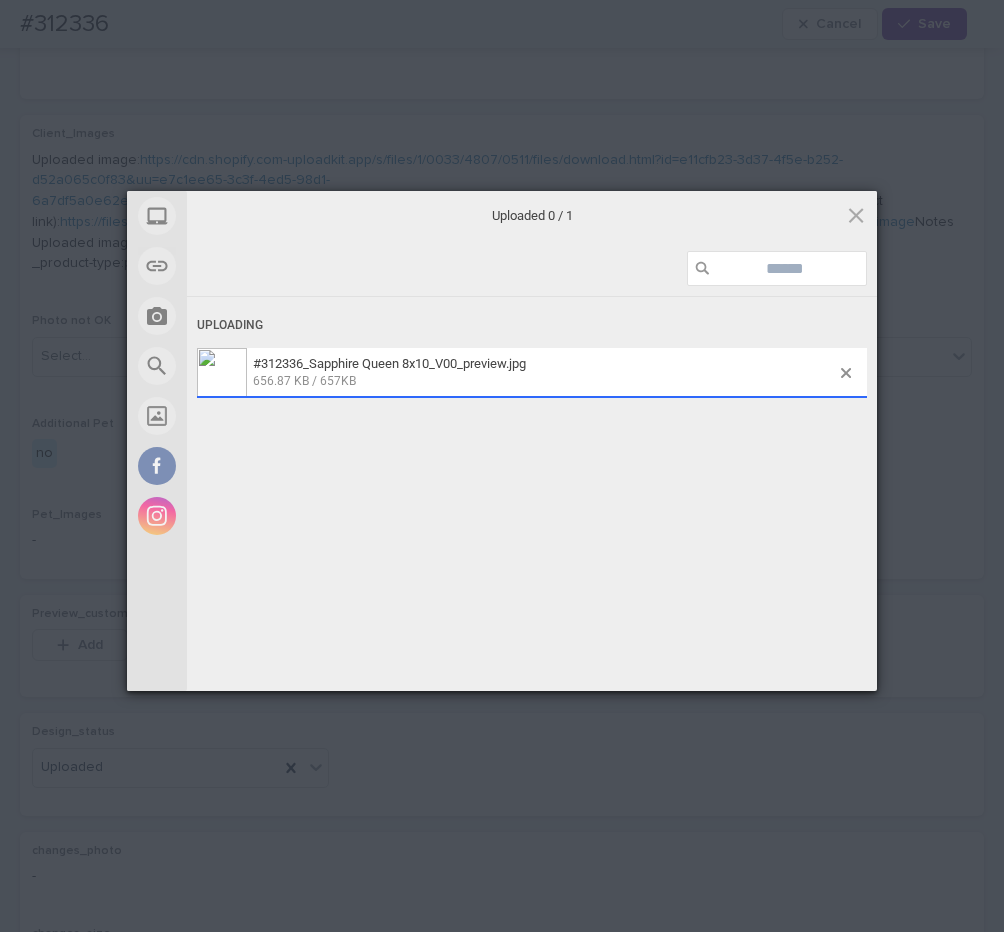 scroll, scrollTop: 700, scrollLeft: 0, axis: vertical 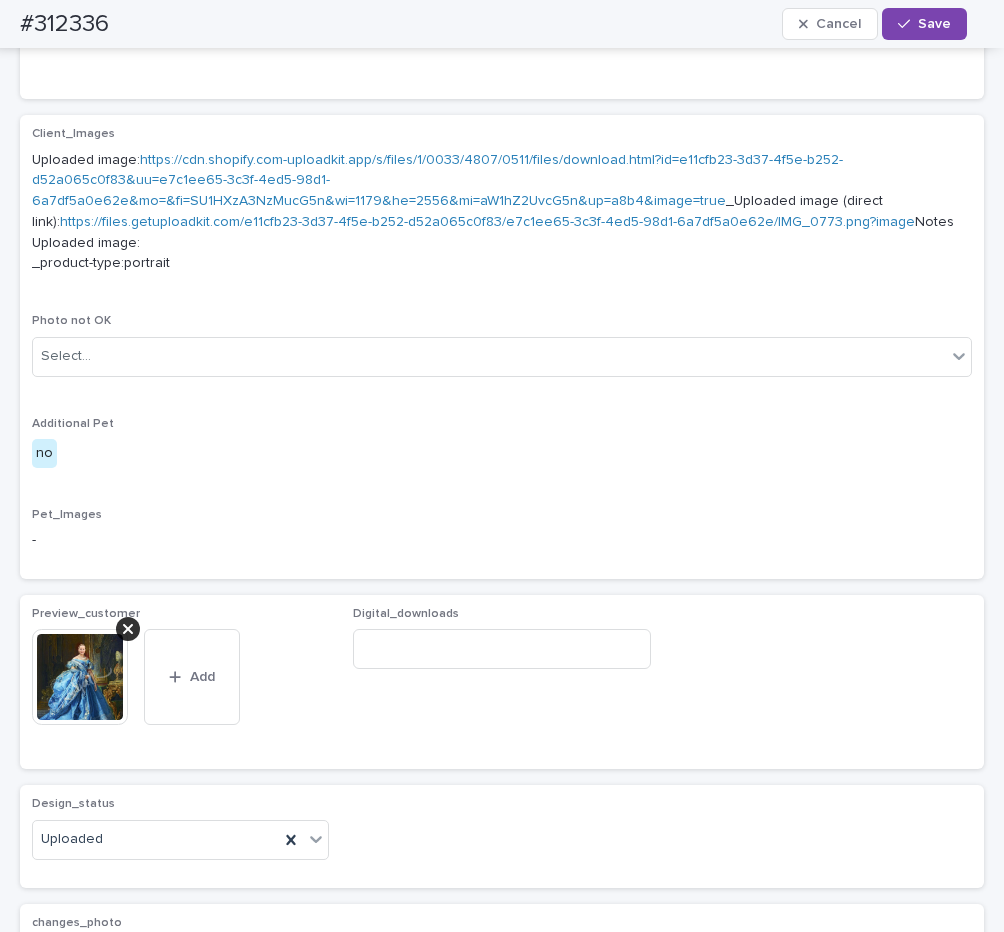 click on "Save" at bounding box center [924, 24] 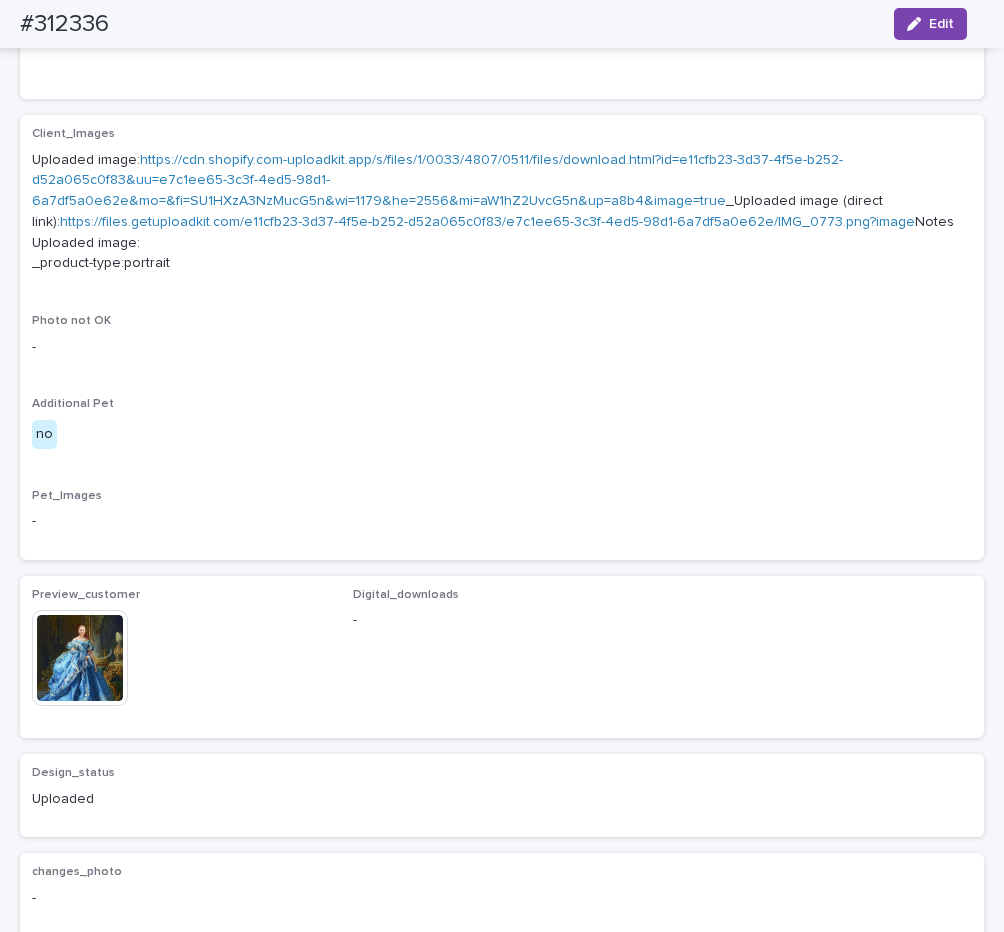 scroll, scrollTop: 674, scrollLeft: 0, axis: vertical 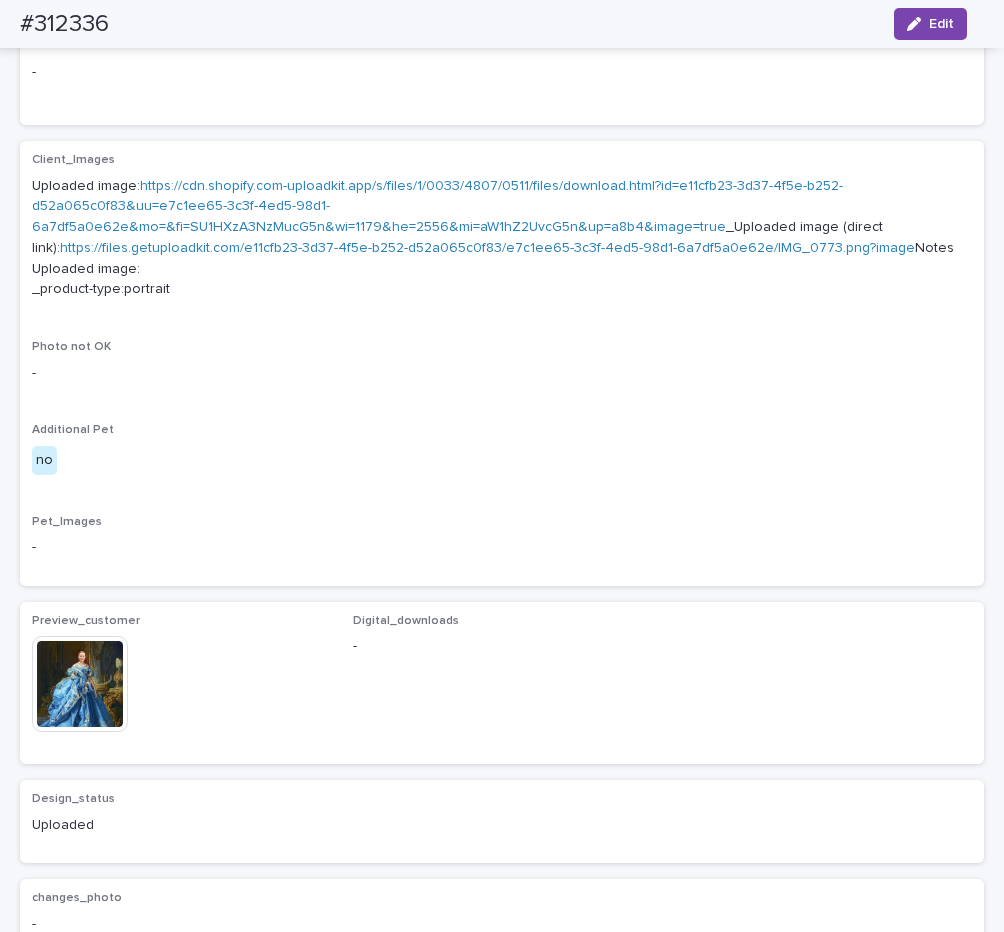 click on "-" at bounding box center (502, 373) 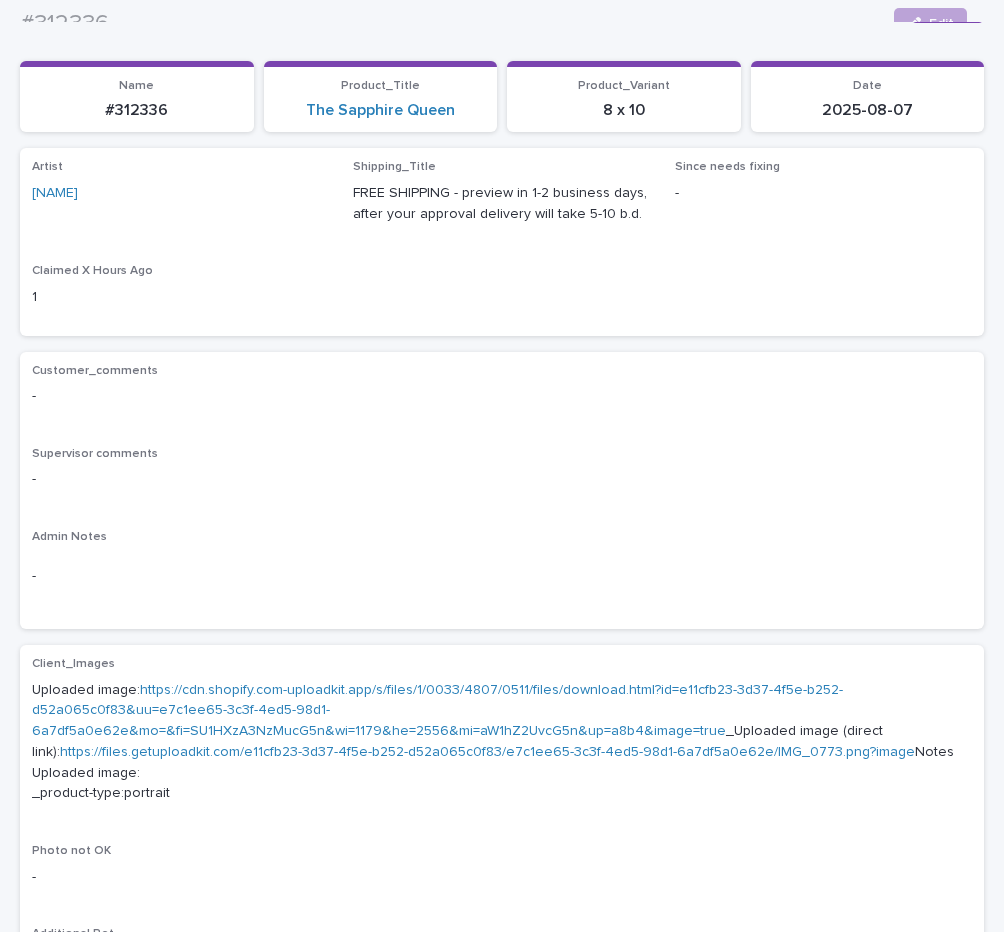 scroll, scrollTop: 0, scrollLeft: 0, axis: both 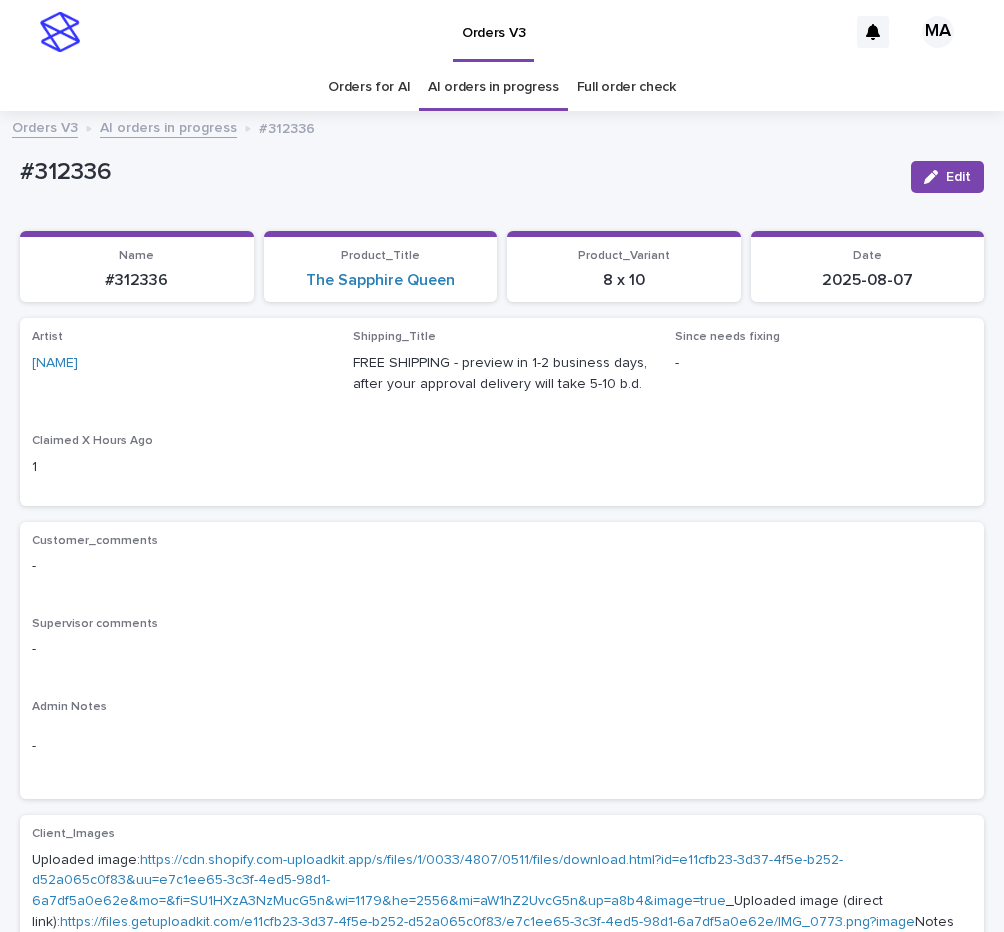 click on "AI orders in progress" at bounding box center (168, 126) 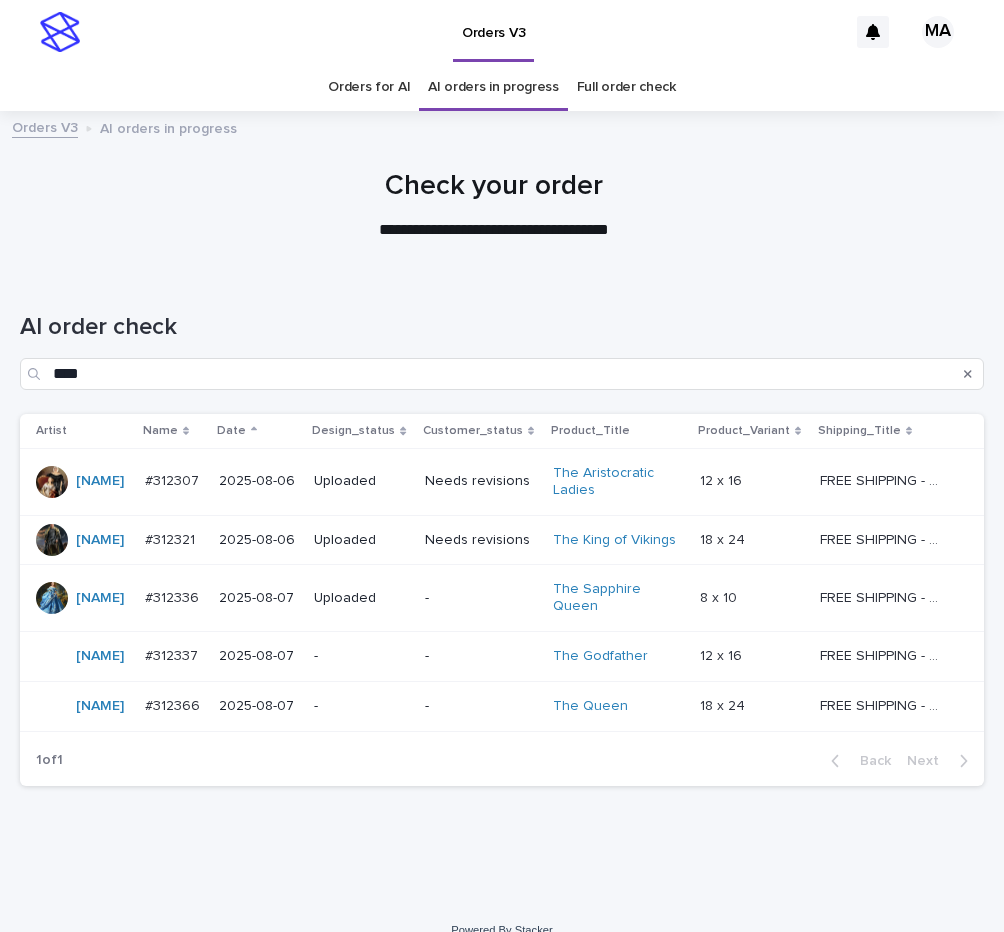 click on "**********" at bounding box center (493, 206) 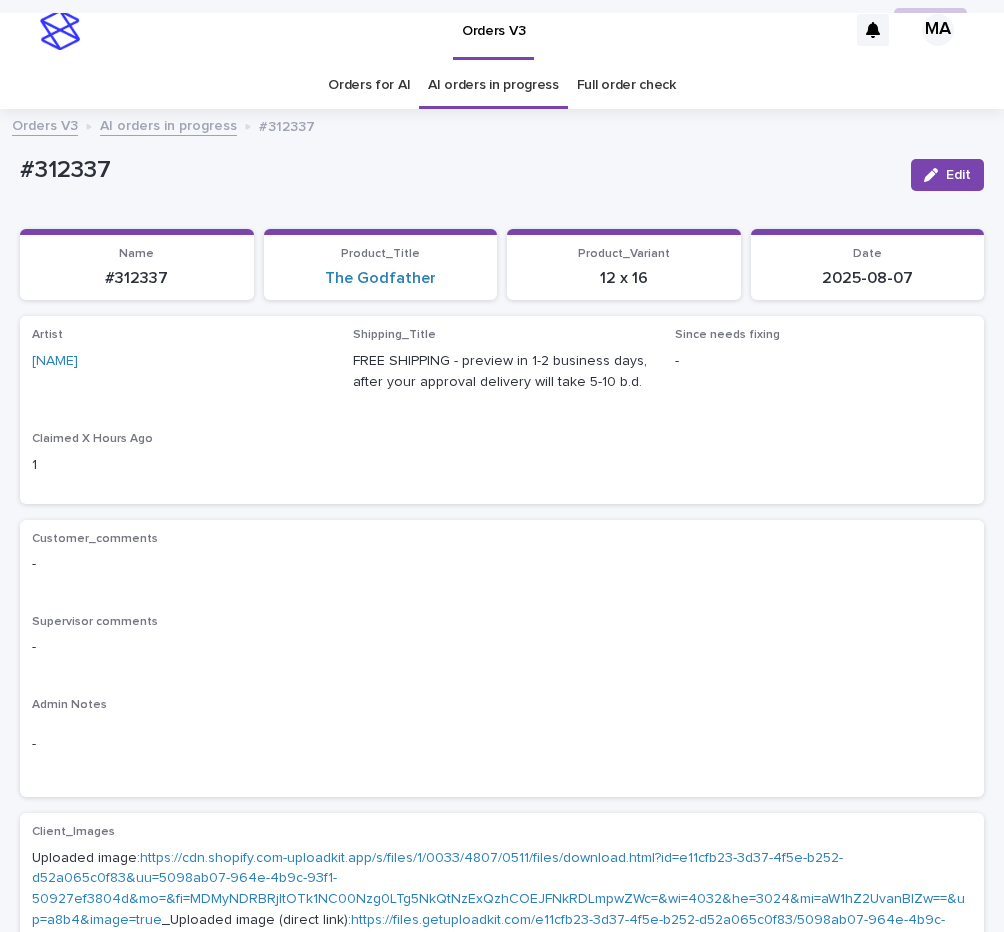 scroll, scrollTop: 0, scrollLeft: 0, axis: both 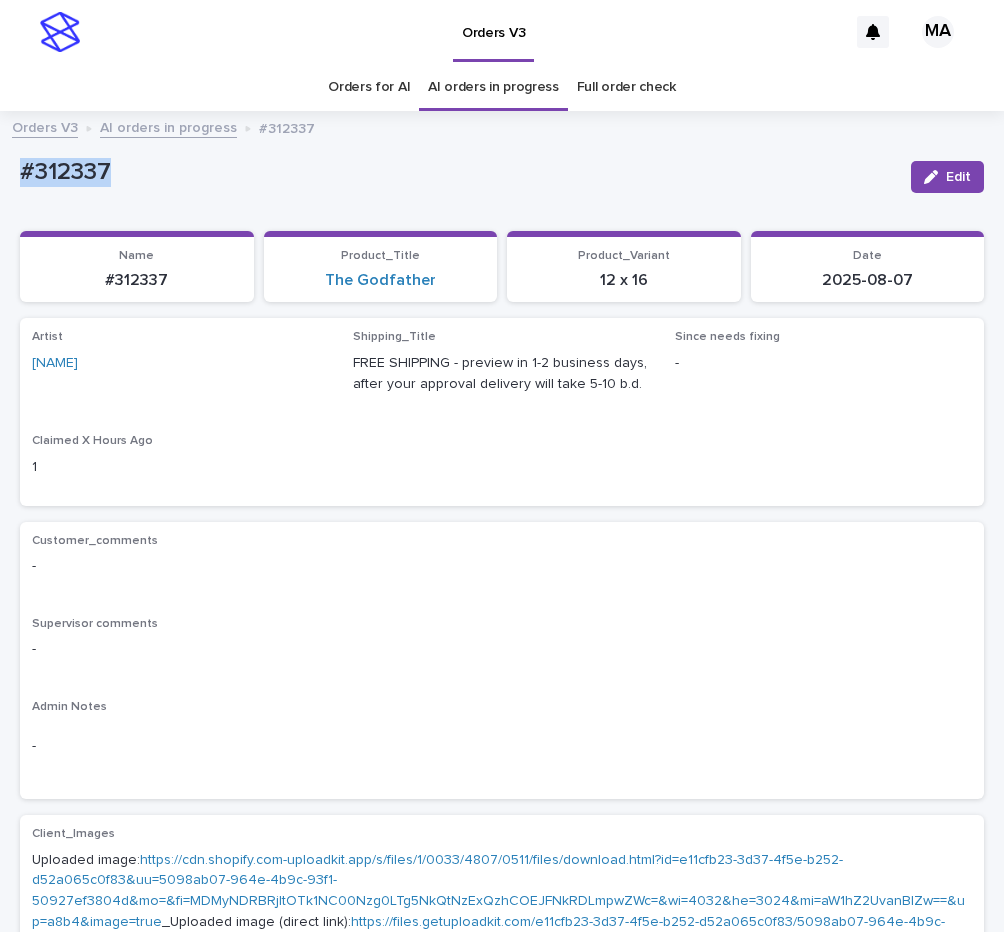 drag, startPoint x: 230, startPoint y: 191, endPoint x: -3, endPoint y: 156, distance: 235.61409 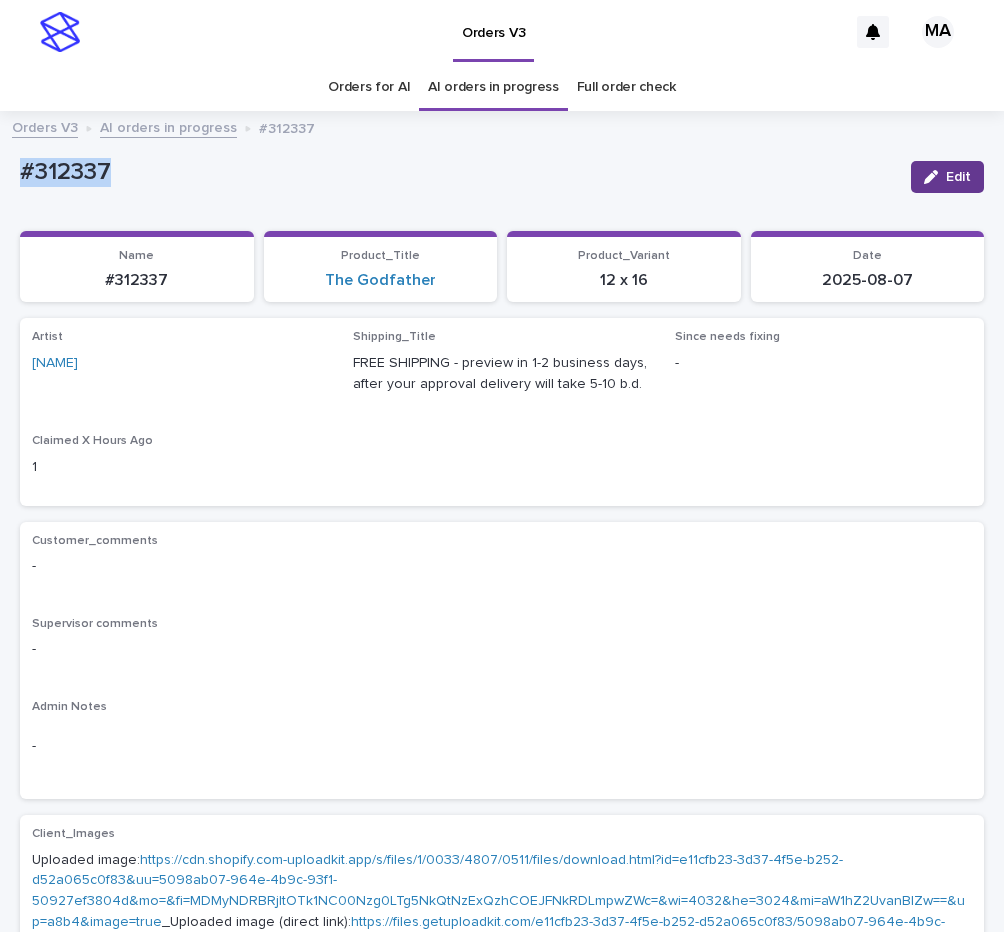 click on "Edit" at bounding box center (958, 177) 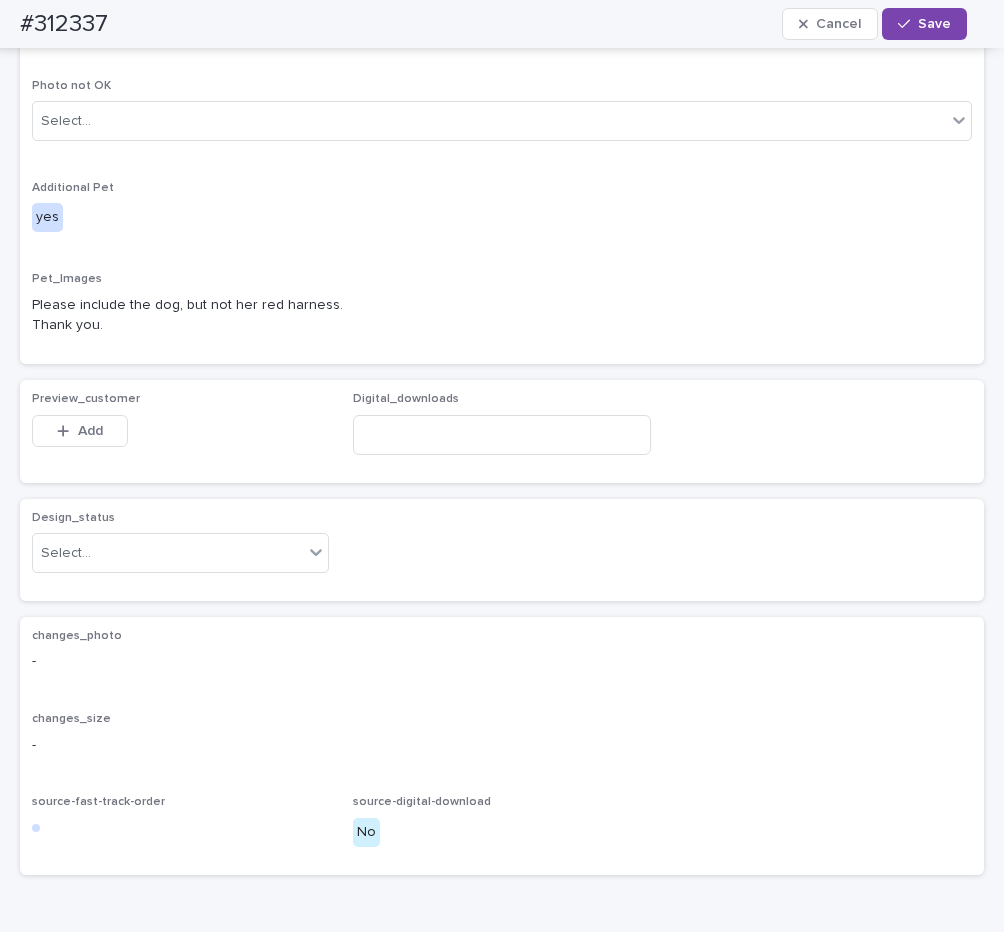 scroll, scrollTop: 1092, scrollLeft: 0, axis: vertical 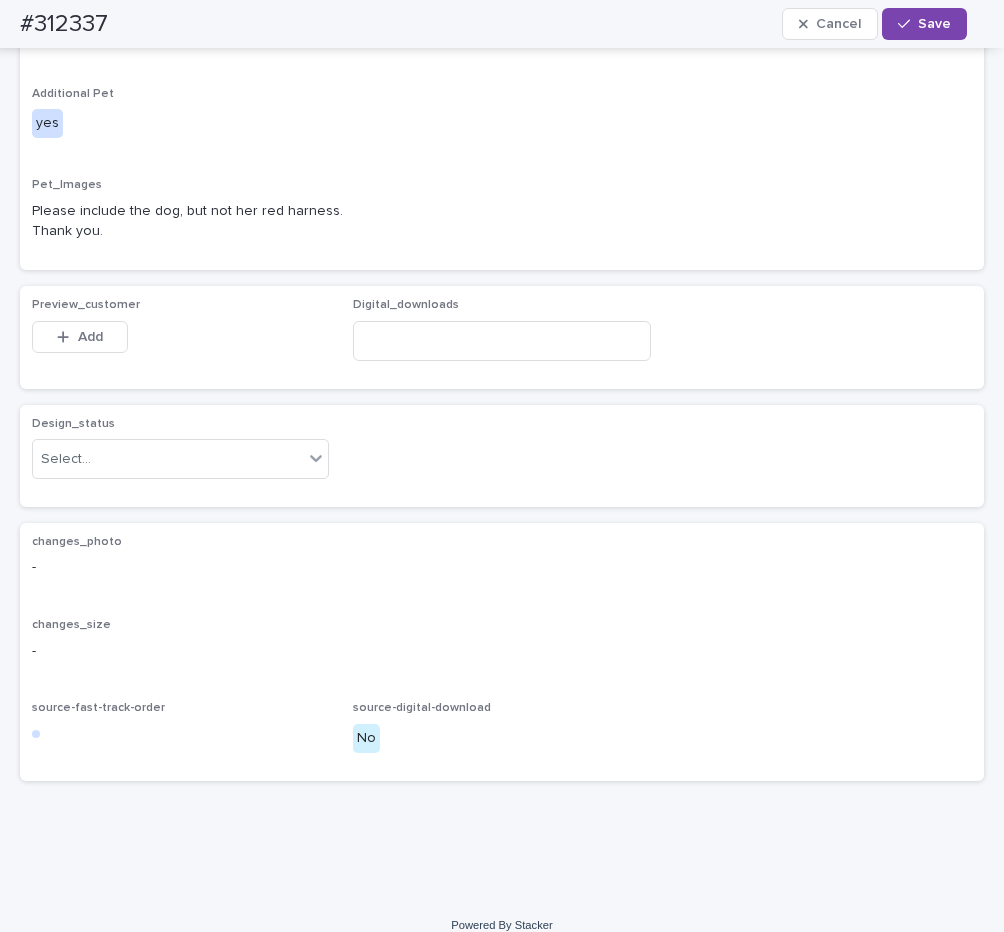 click on "Design_status Select..." at bounding box center [180, 456] 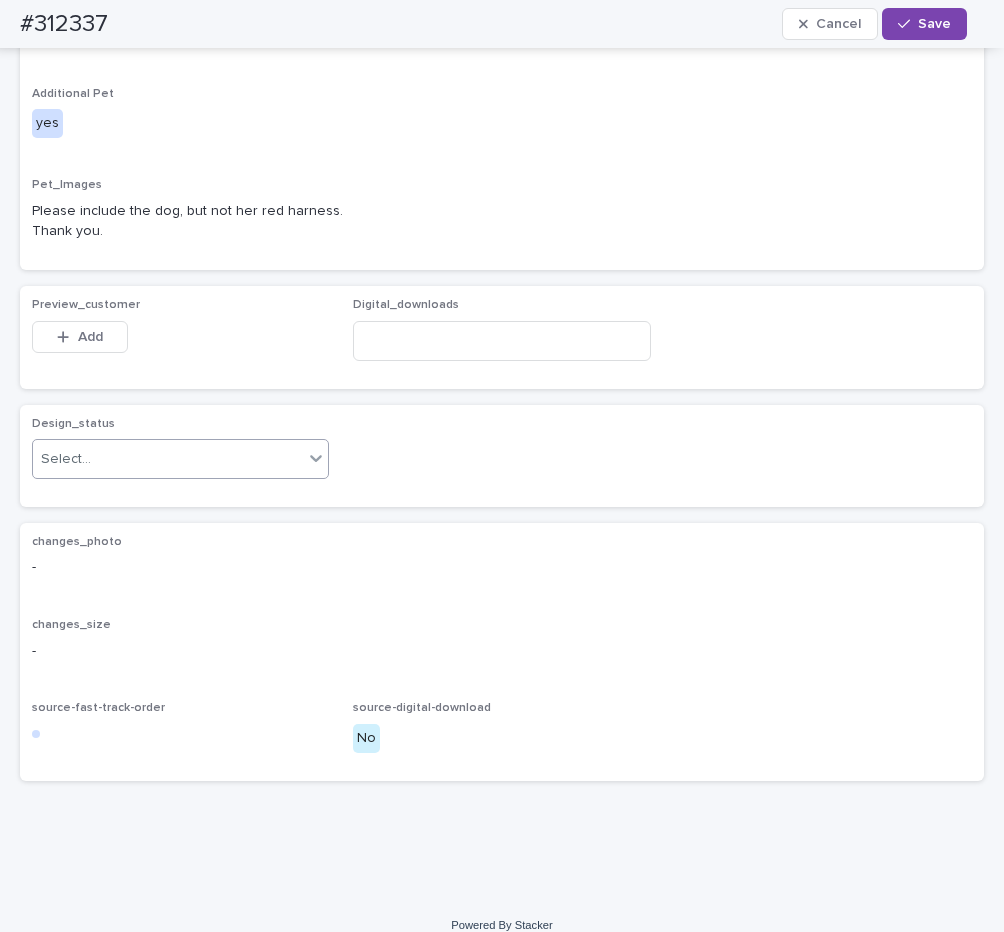 click on "Select..." at bounding box center [168, 459] 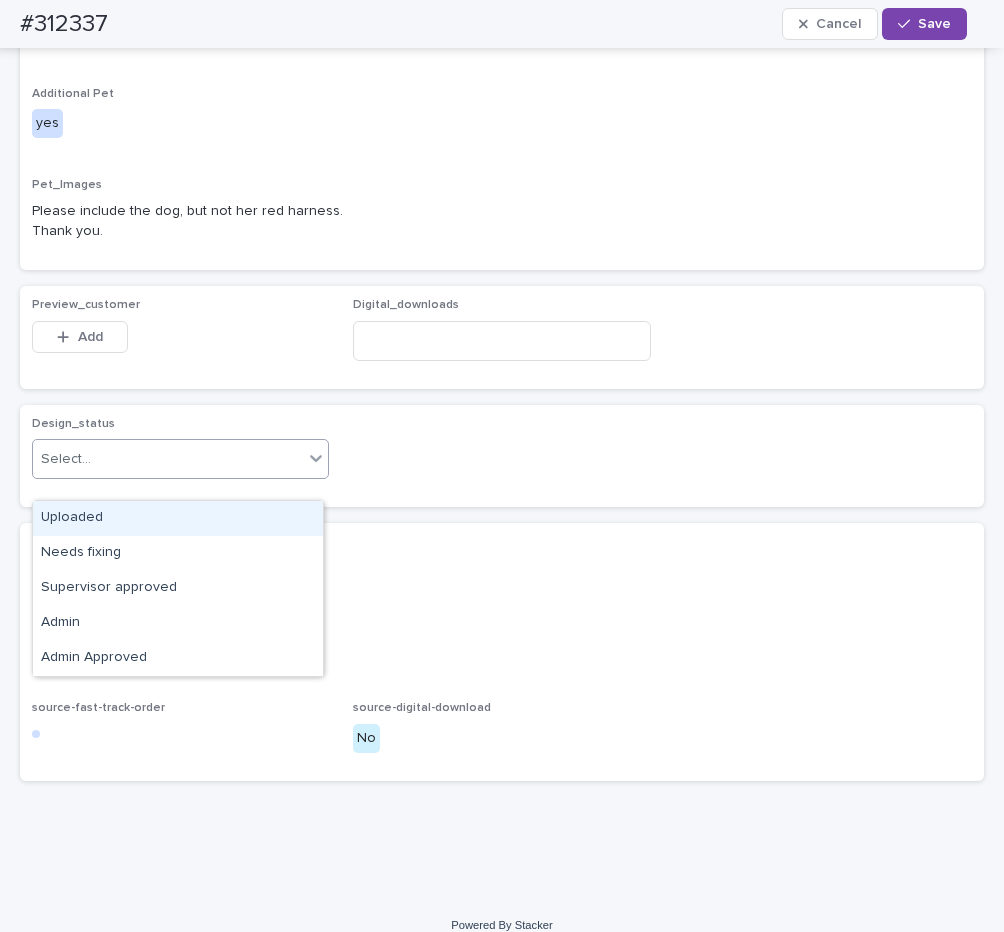 click on "Uploaded" at bounding box center [178, 518] 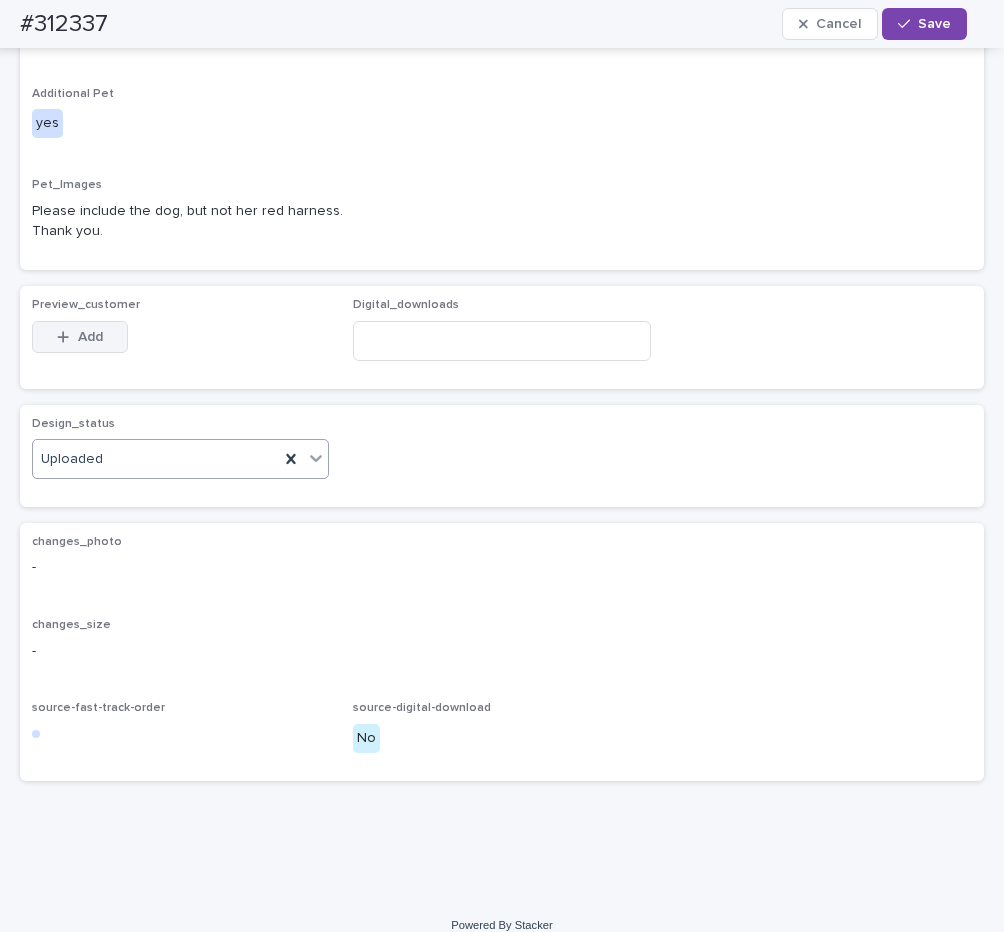 click on "Add" at bounding box center (90, 337) 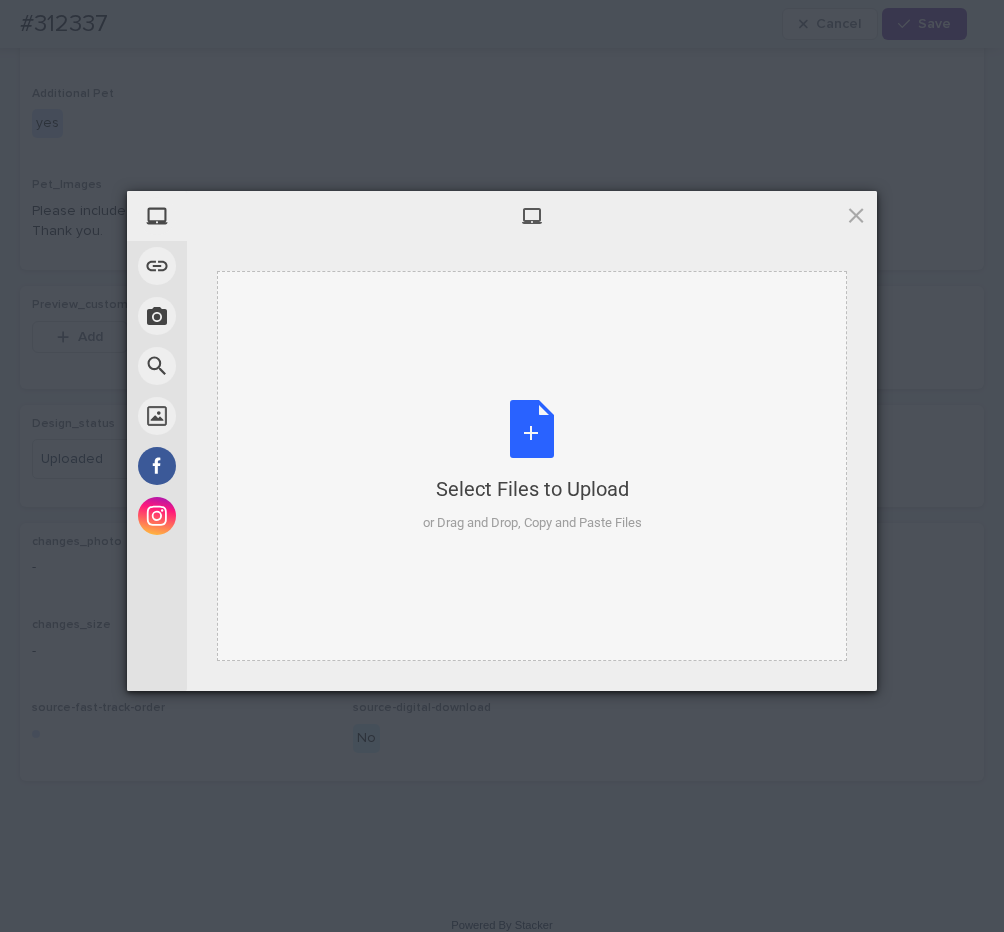 click on "Select Files to Upload
or Drag and Drop, Copy and Paste Files" at bounding box center (532, 466) 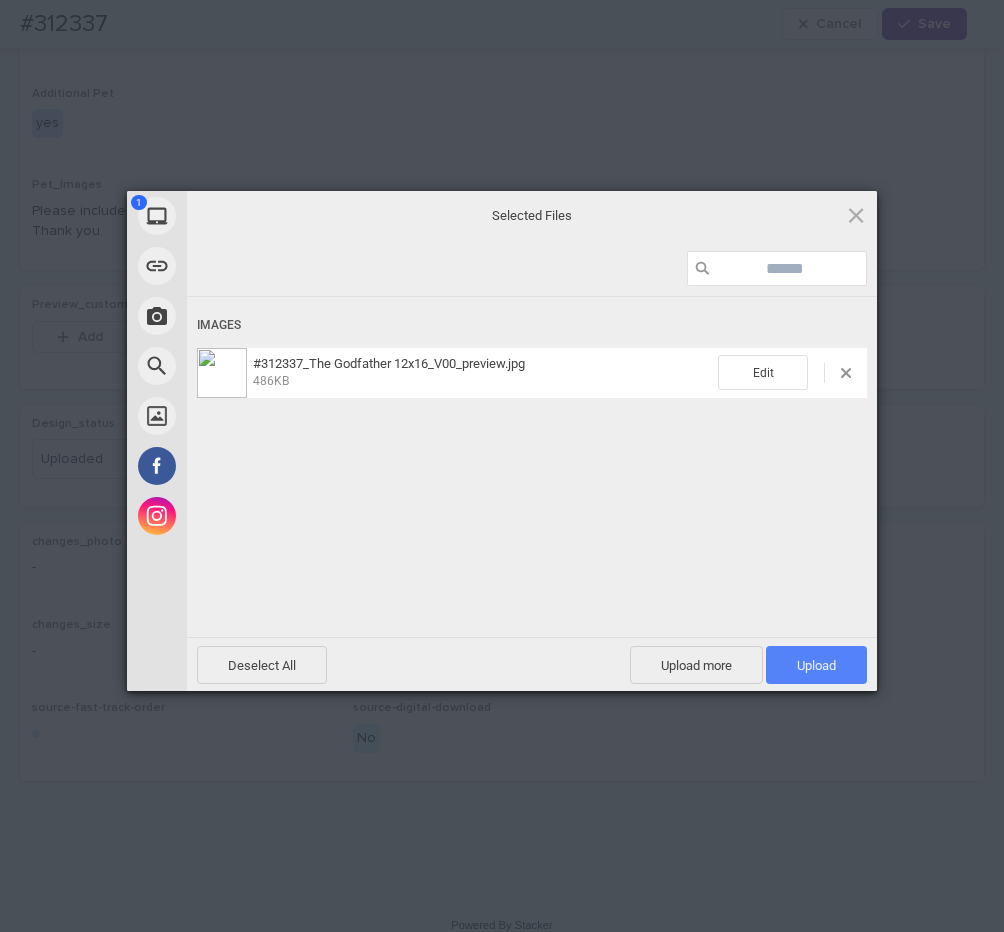 click on "Upload
1" at bounding box center [816, 665] 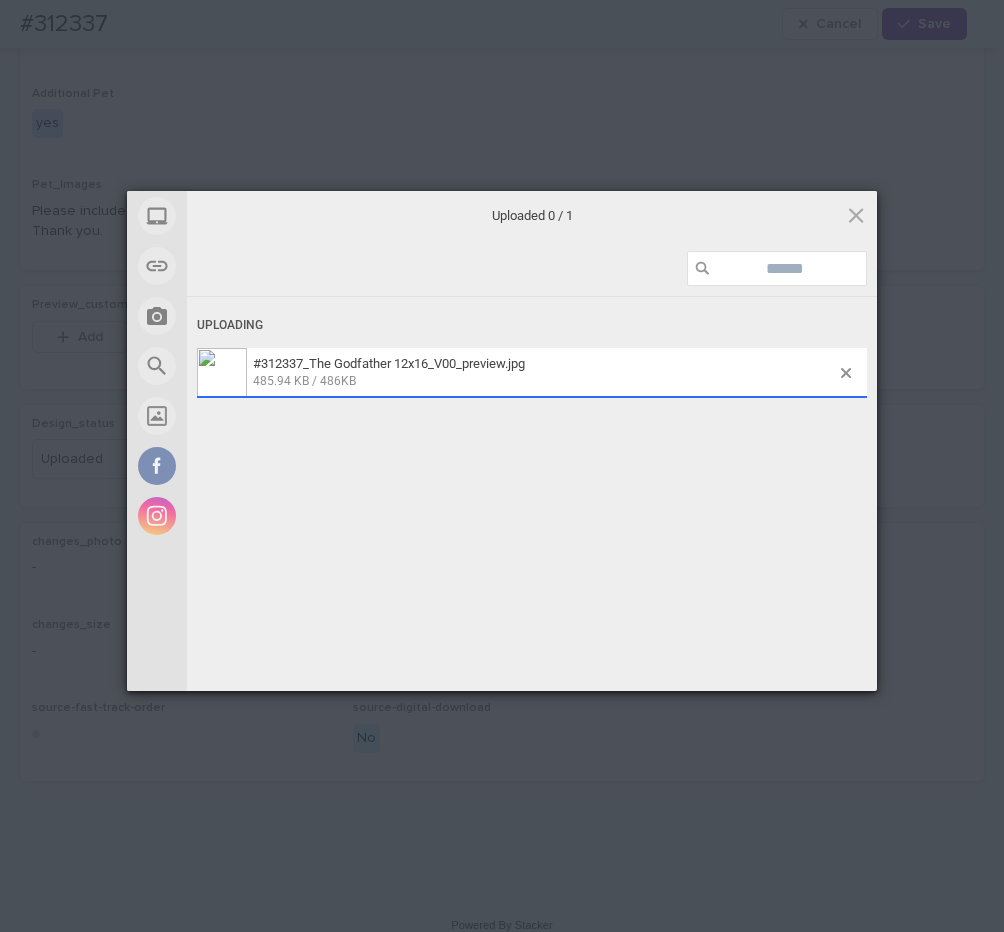 scroll, scrollTop: 1092, scrollLeft: 0, axis: vertical 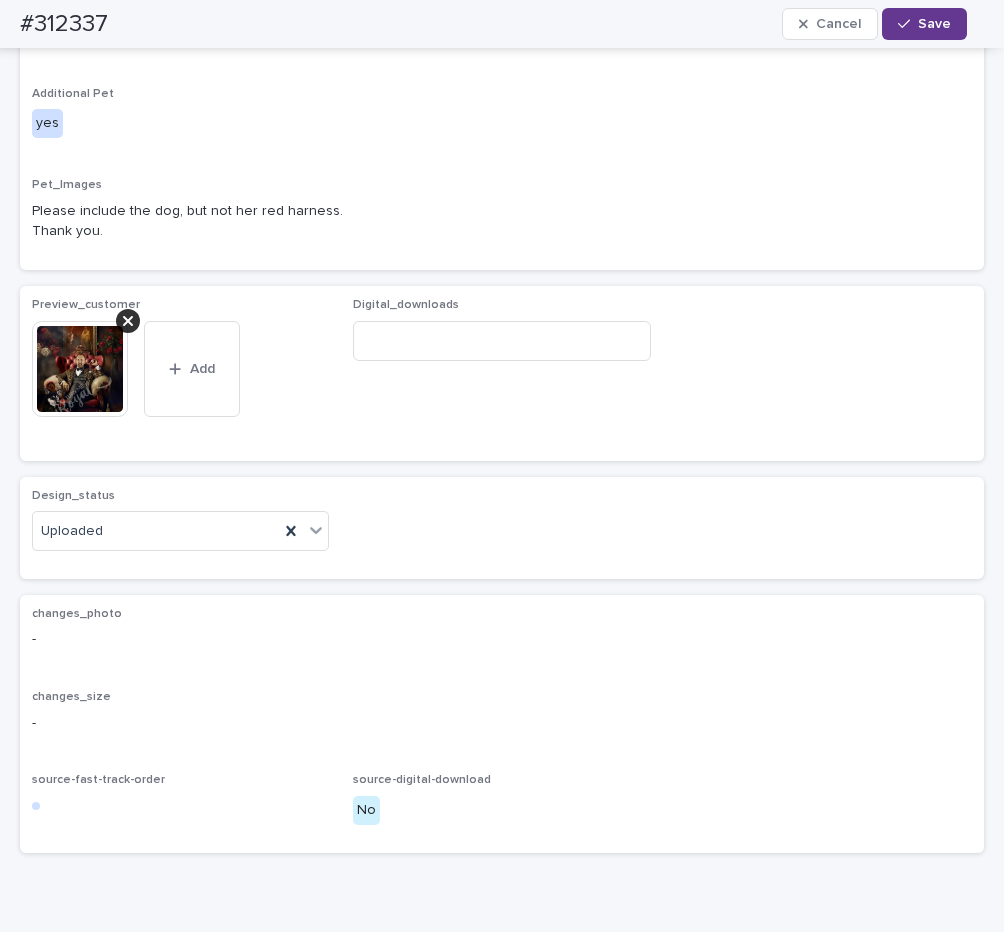 click on "Save" at bounding box center (924, 24) 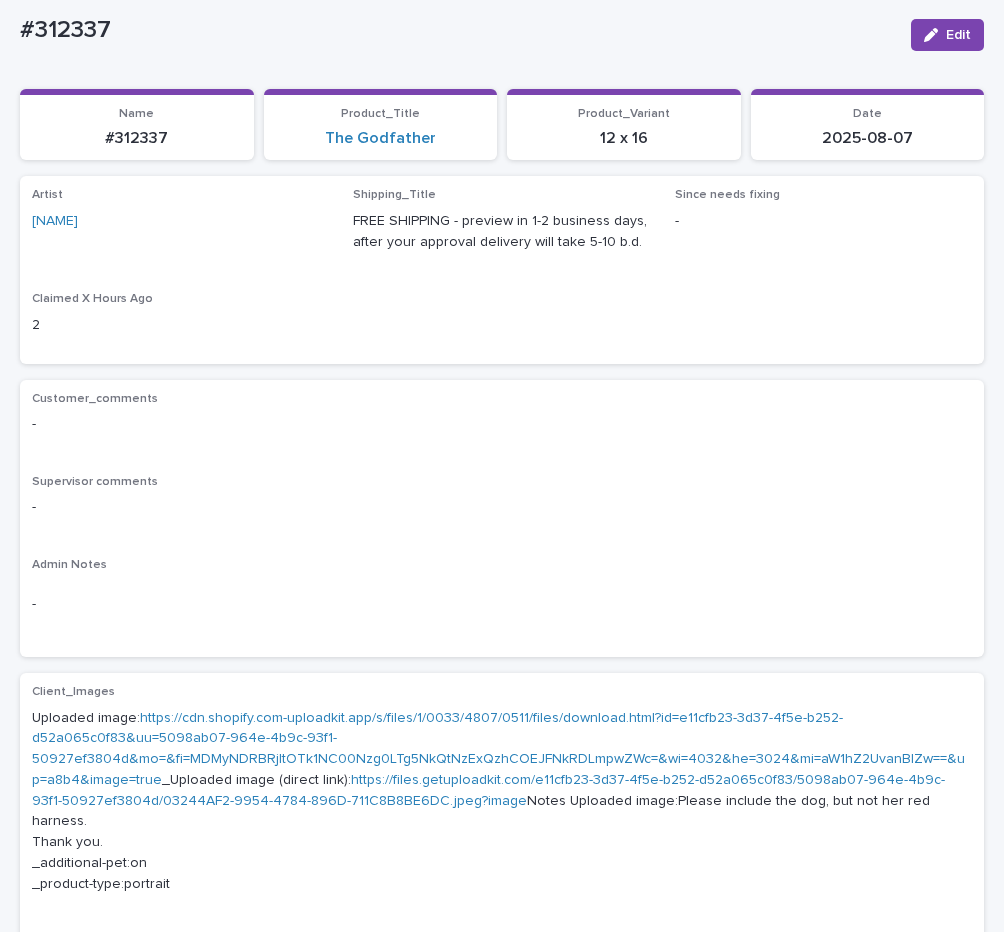 scroll, scrollTop: 0, scrollLeft: 0, axis: both 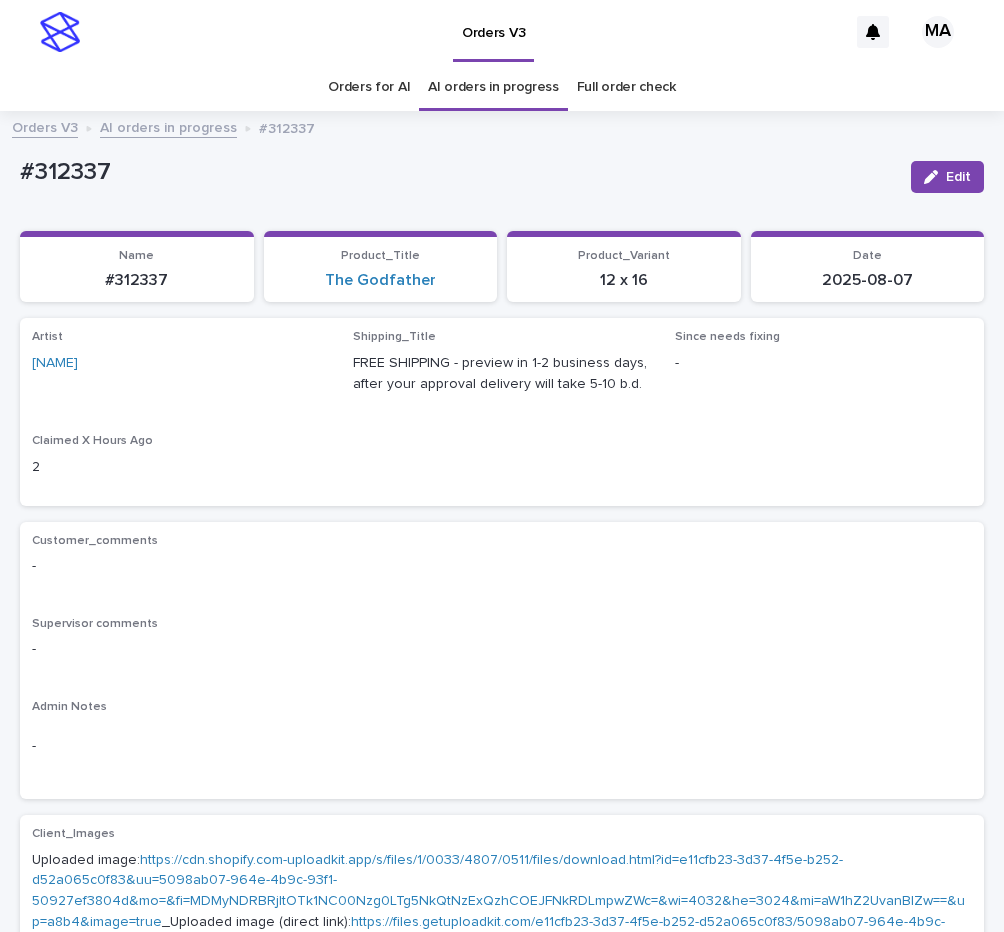 click on "AI orders in progress" at bounding box center [168, 126] 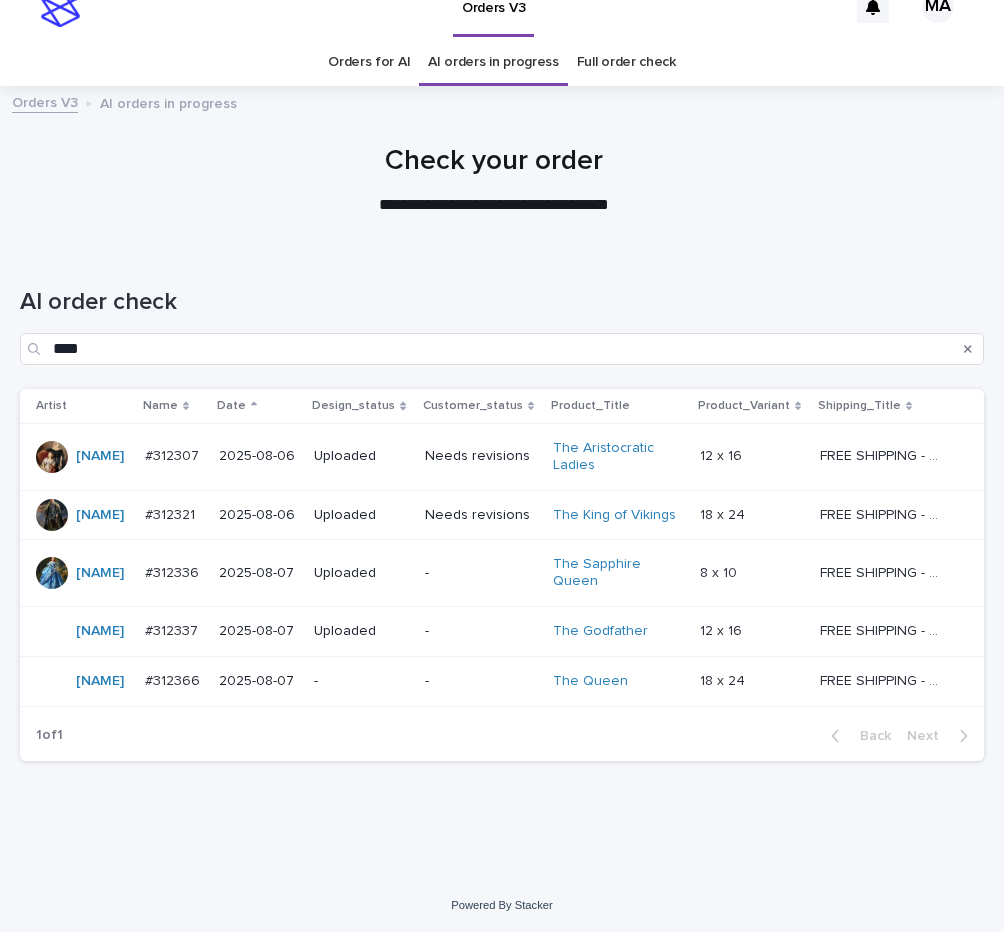 scroll, scrollTop: 26, scrollLeft: 0, axis: vertical 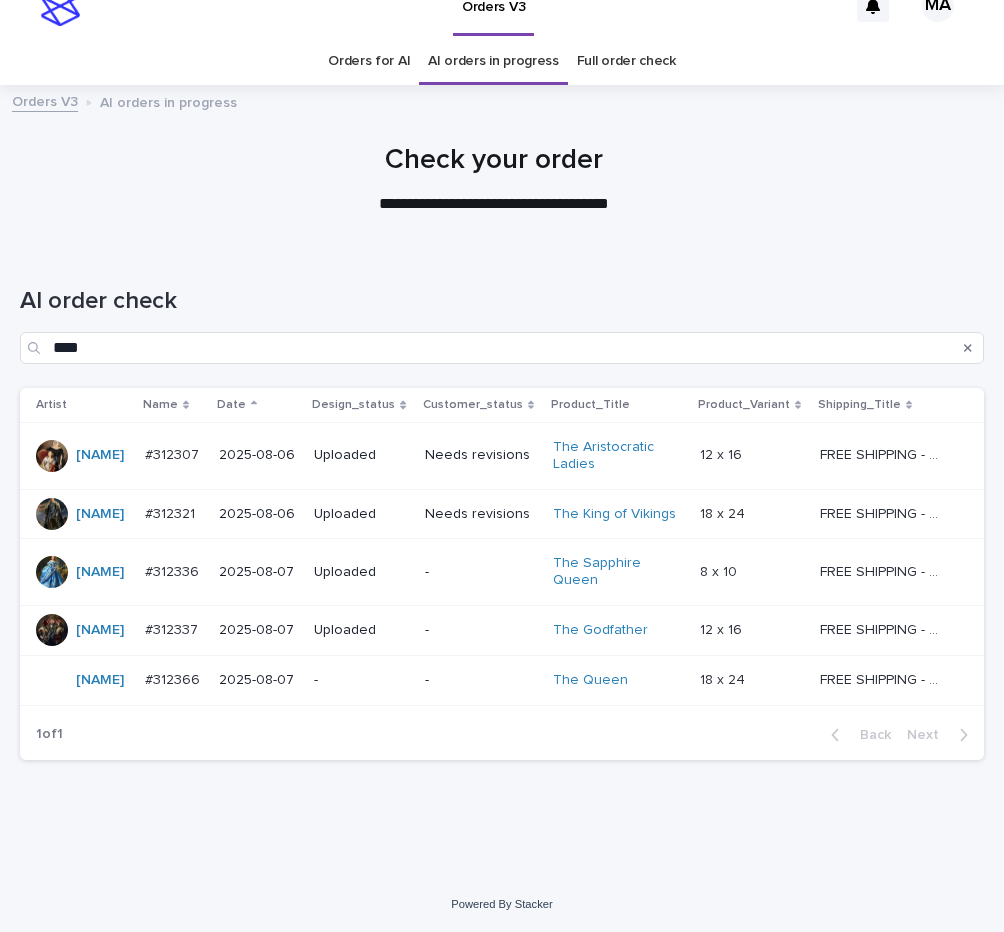 click on "-" at bounding box center [361, 680] 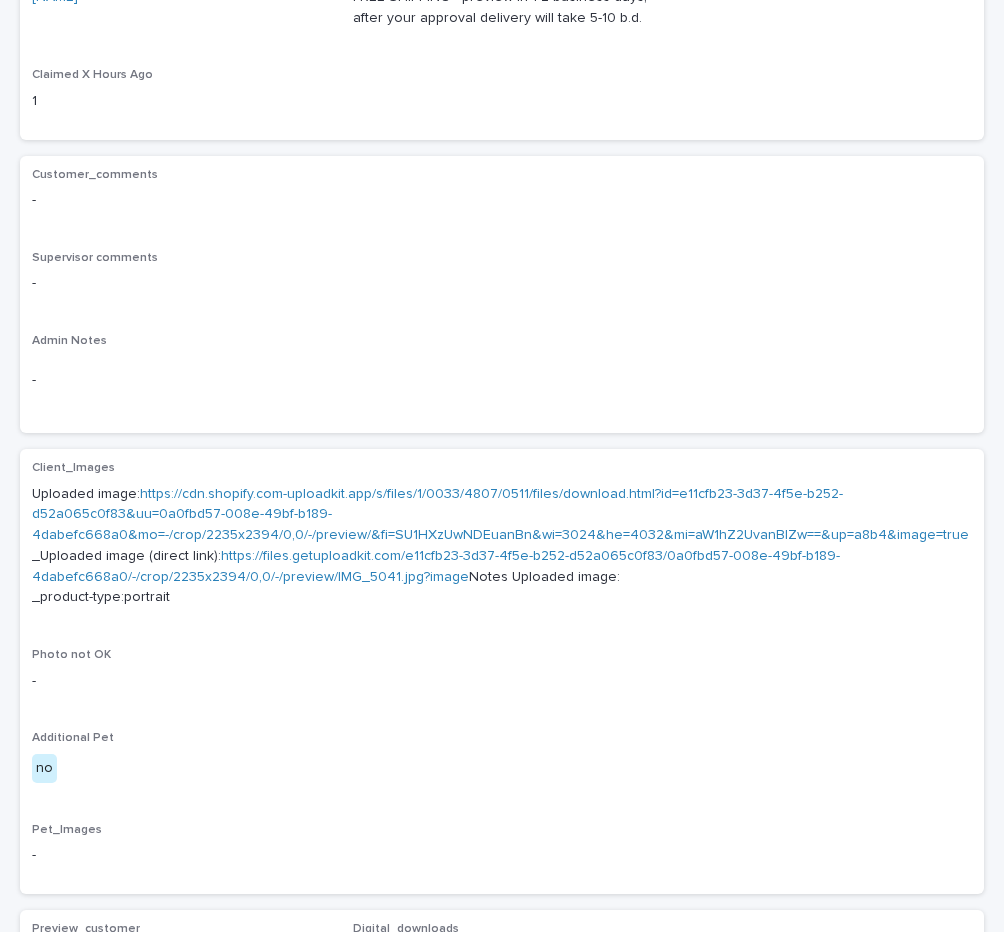 scroll, scrollTop: 420, scrollLeft: 0, axis: vertical 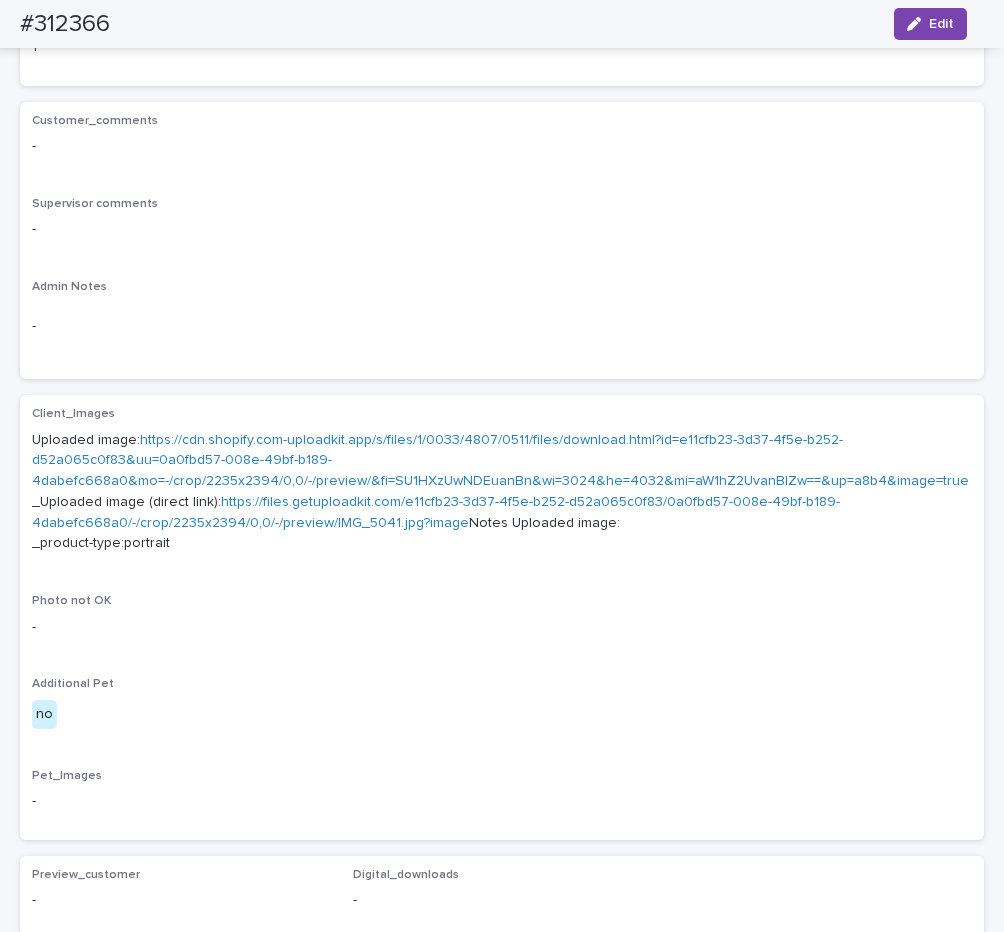 click on "https://cdn.shopify.com-uploadkit.app/s/files/1/0033/4807/0511/files/download.html?id=e11cfb23-3d37-4f5e-b252-d52a065c0f83&uu=0a0fbd57-008e-49bf-b189-4dabefc668a0&mo=-/crop/2235x2394/0,0/-/preview/&fi=SU1HXzUwNDEuanBn&wi=3024&he=4032&mi=aW1hZ2UvanBlZw==&up=a8b4&image=true" at bounding box center [500, 461] 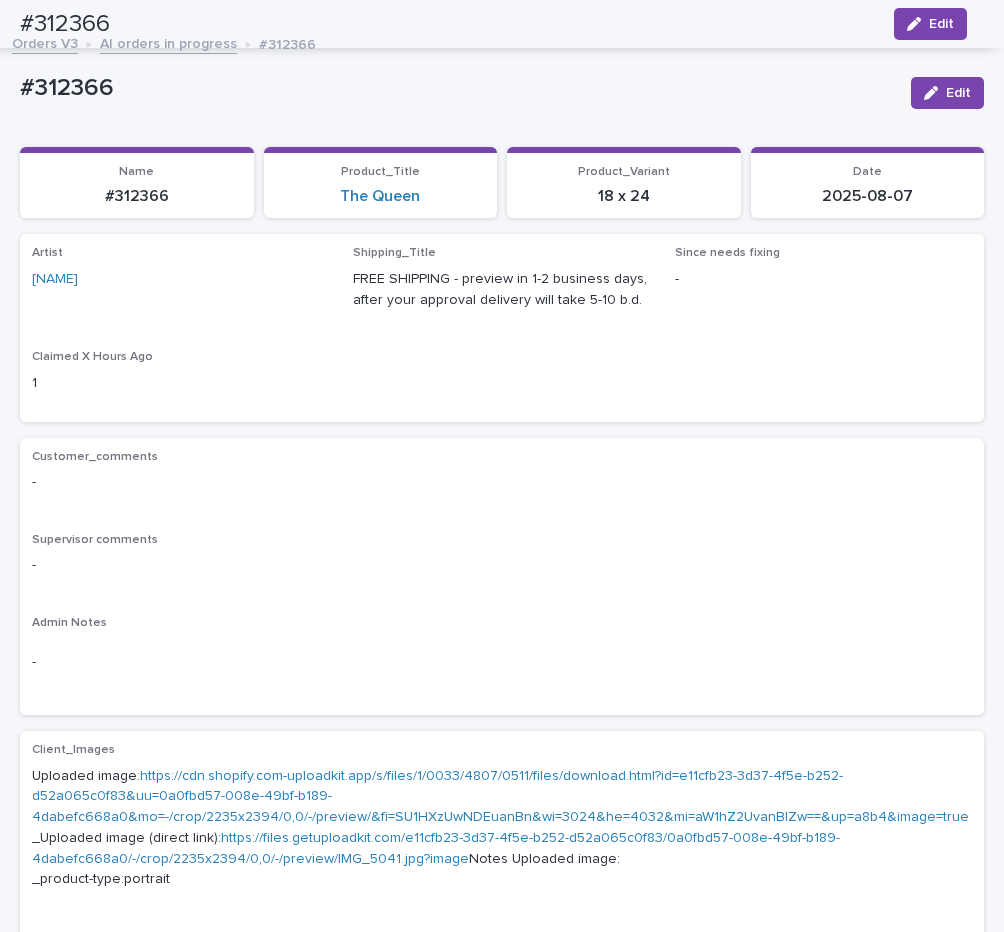 scroll, scrollTop: 0, scrollLeft: 0, axis: both 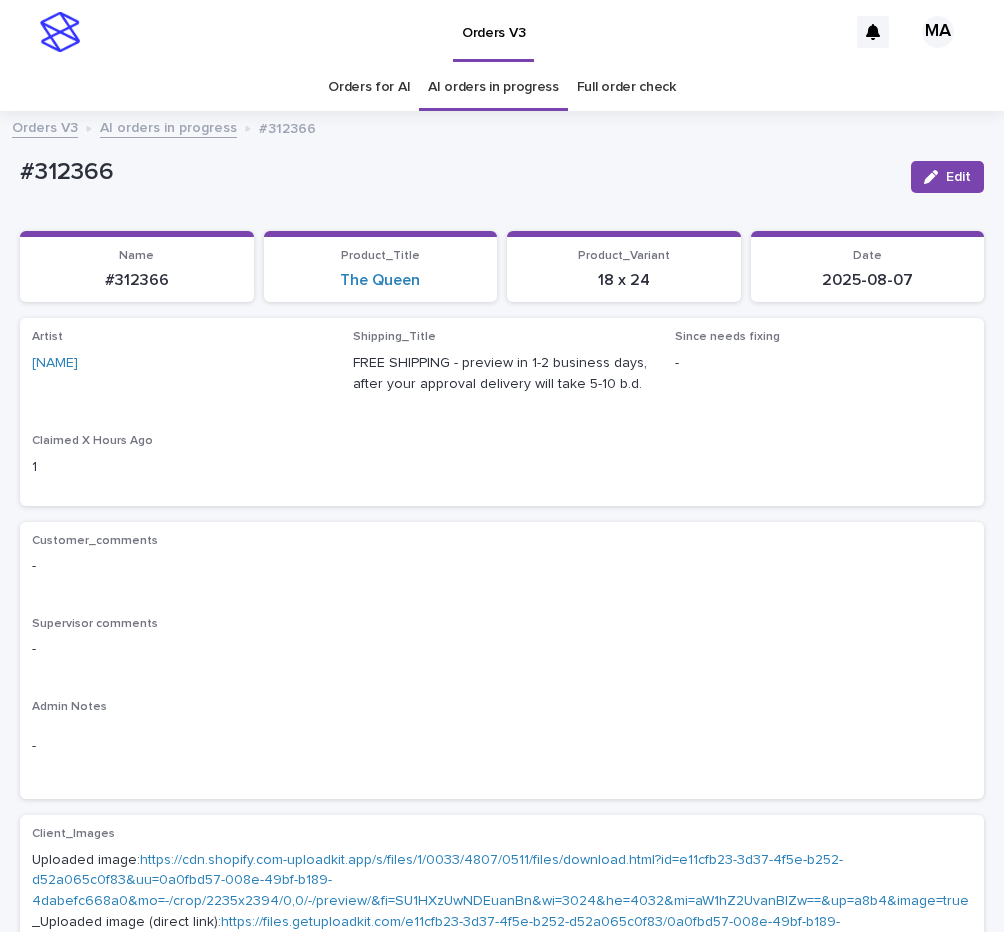 click on "Customer_comments - Supervisor comments - Admin Notes -" at bounding box center [502, 661] 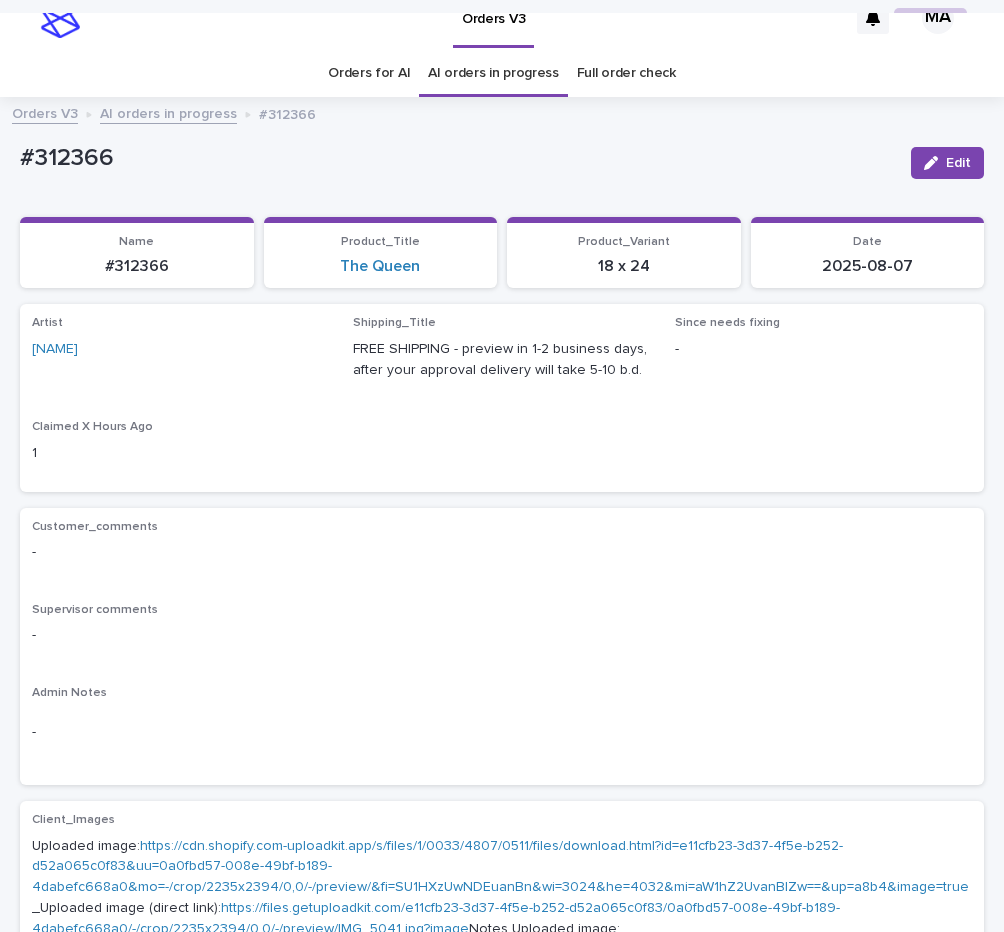 scroll, scrollTop: 0, scrollLeft: 0, axis: both 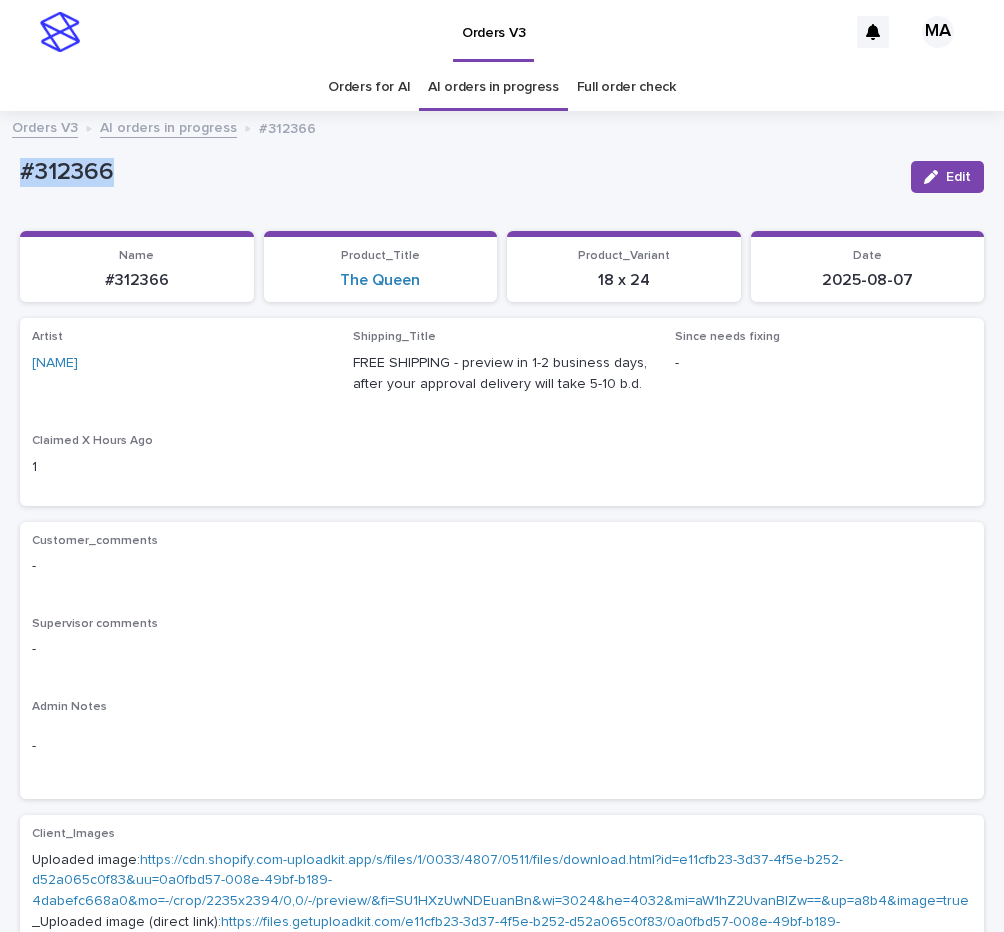 drag, startPoint x: 168, startPoint y: 178, endPoint x: -3, endPoint y: 175, distance: 171.0263 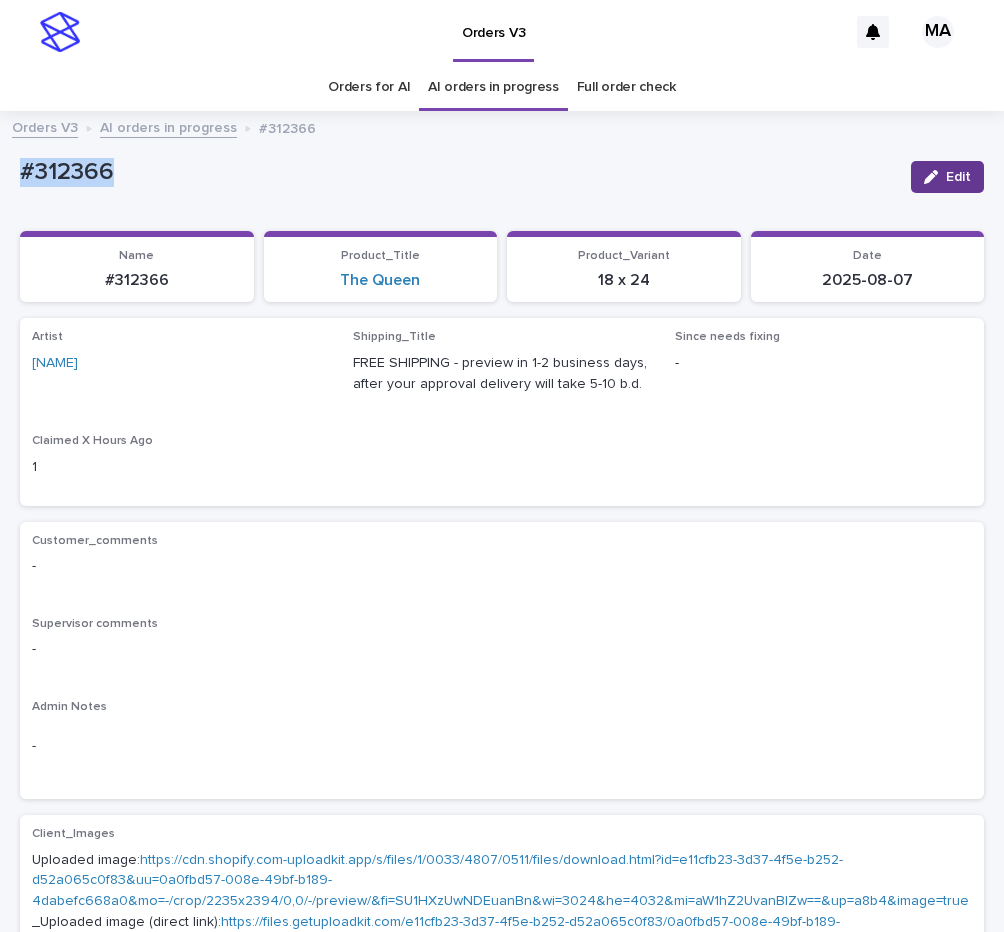 click on "Edit" at bounding box center (958, 177) 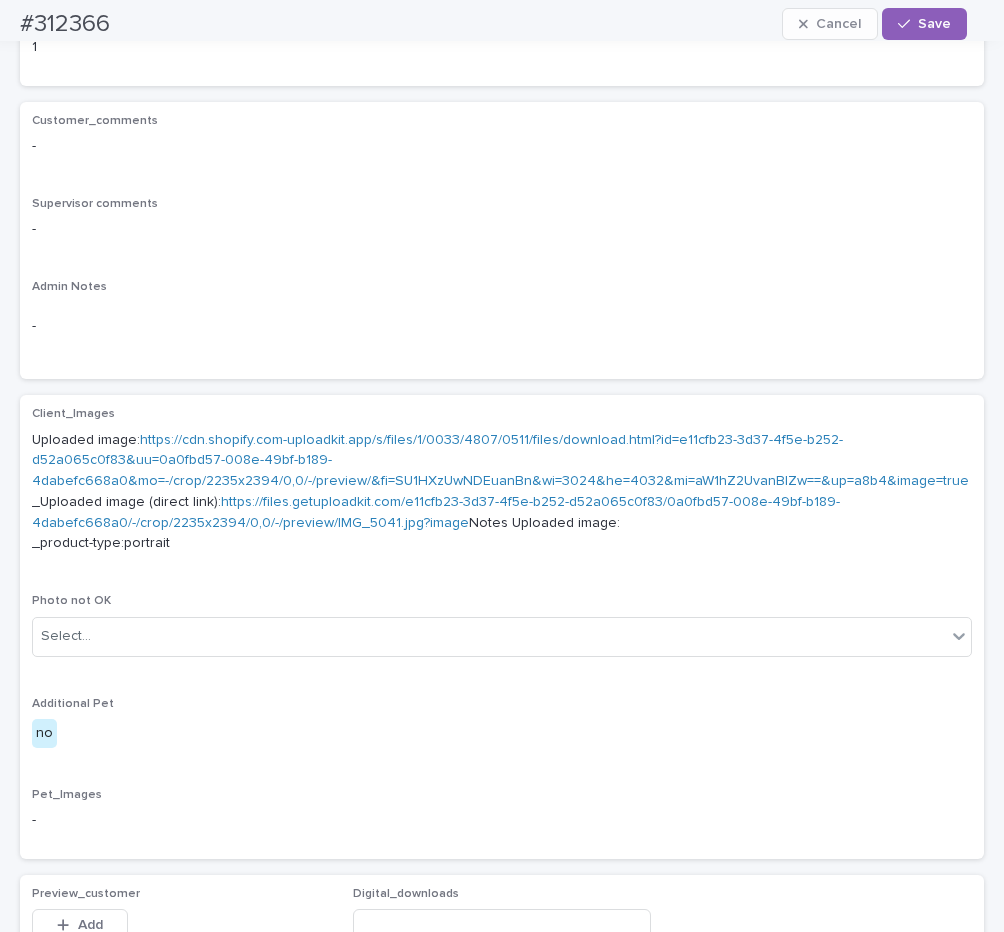 scroll, scrollTop: 840, scrollLeft: 0, axis: vertical 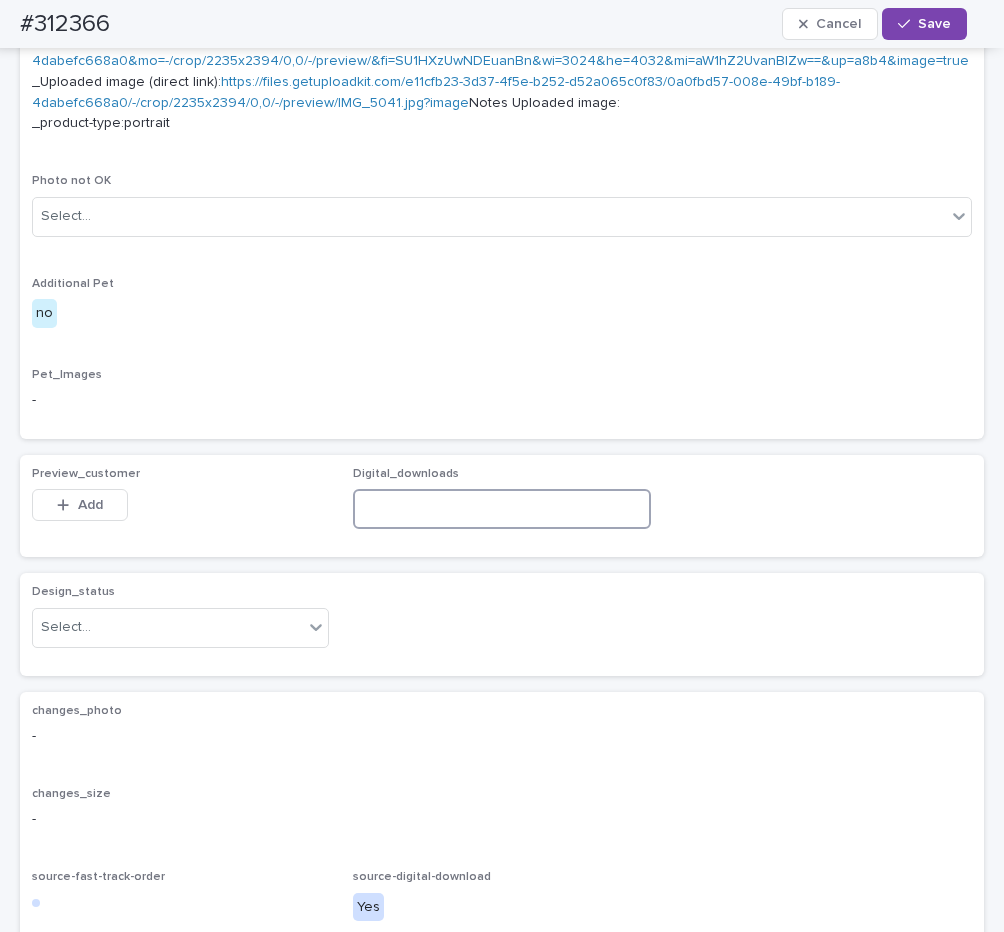 click at bounding box center [501, 509] 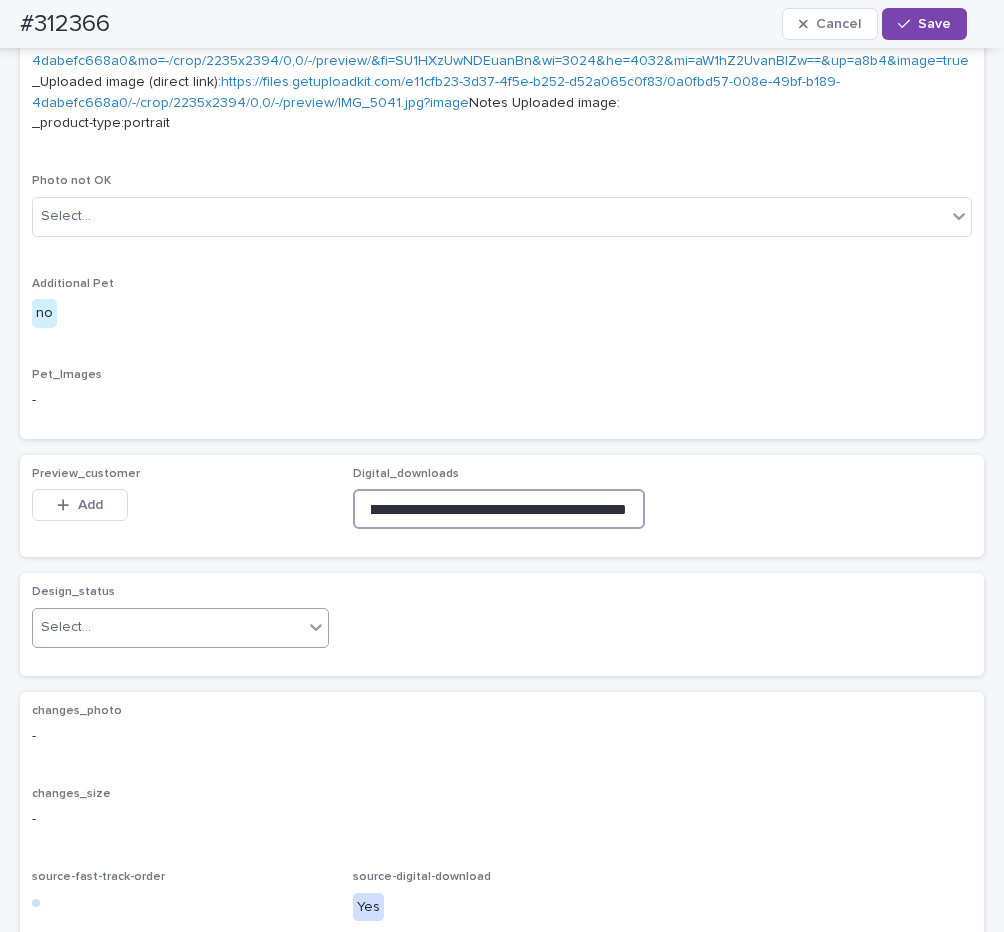 type on "**********" 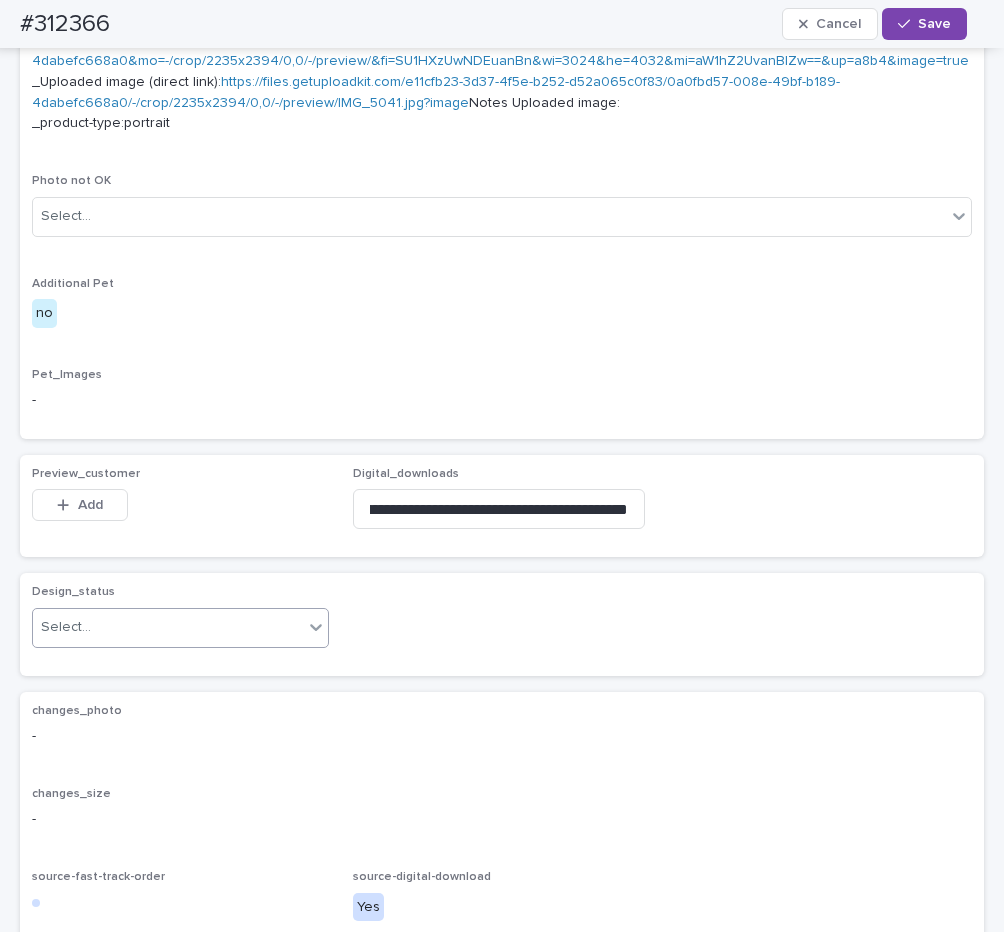click 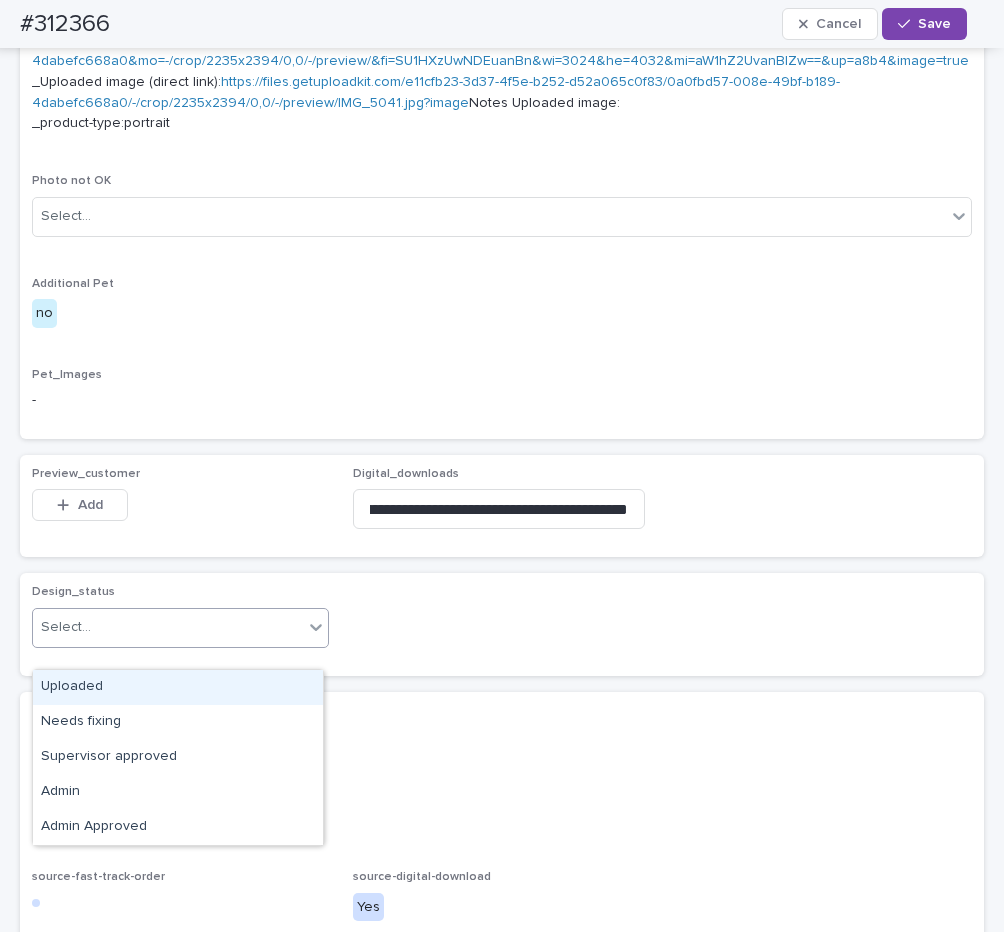 click on "Uploaded" at bounding box center (178, 687) 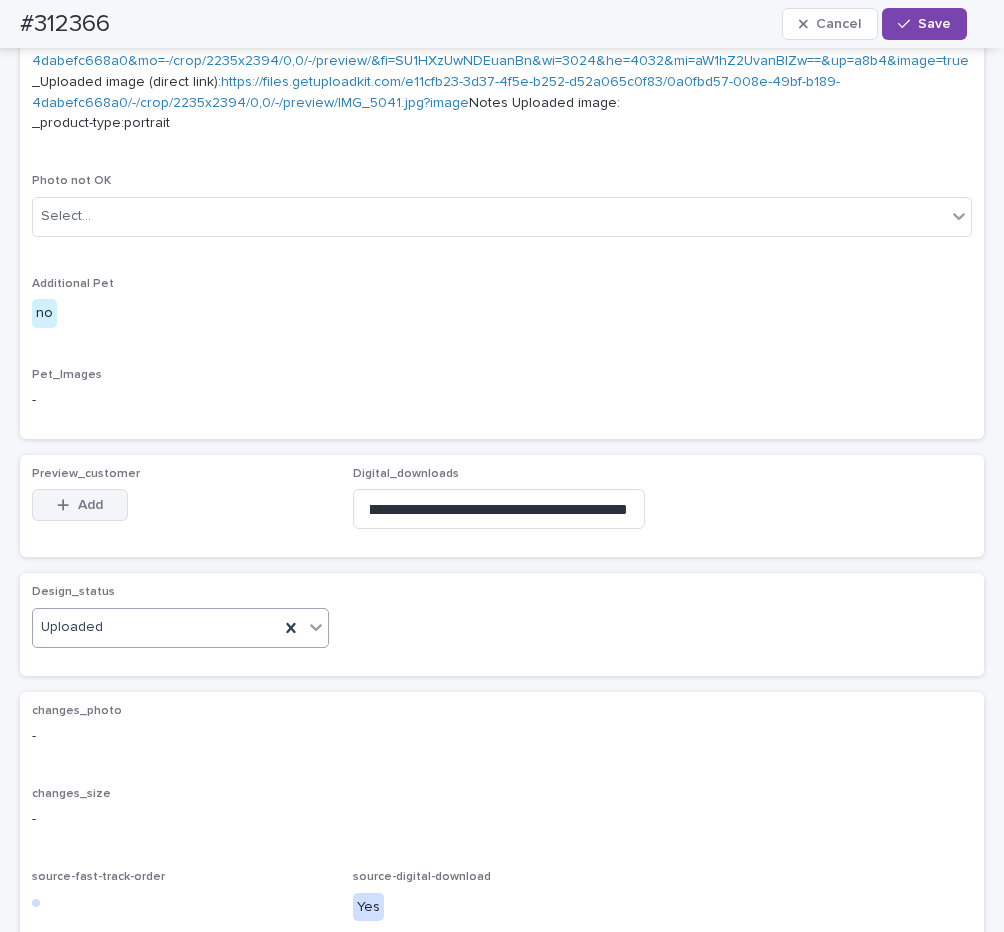 click on "Add" at bounding box center (80, 505) 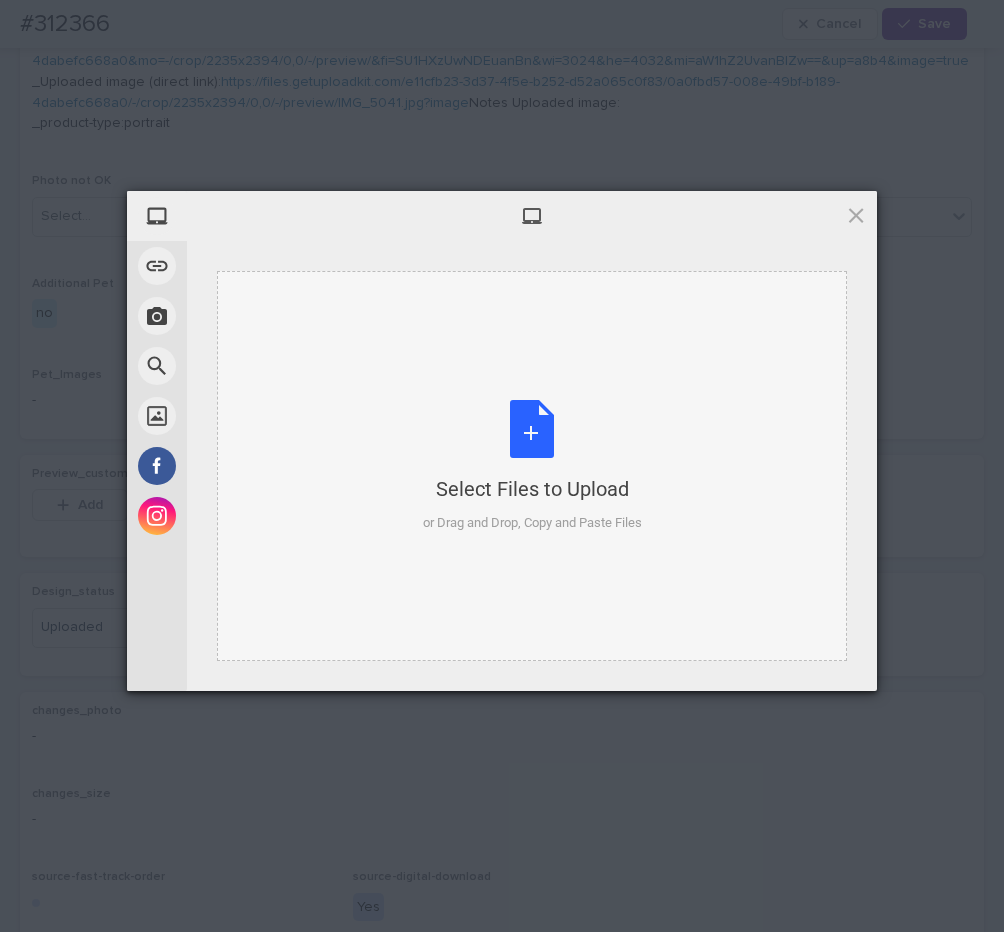 click on "Select Files to Upload
or Drag and Drop, Copy and Paste Files" at bounding box center [532, 466] 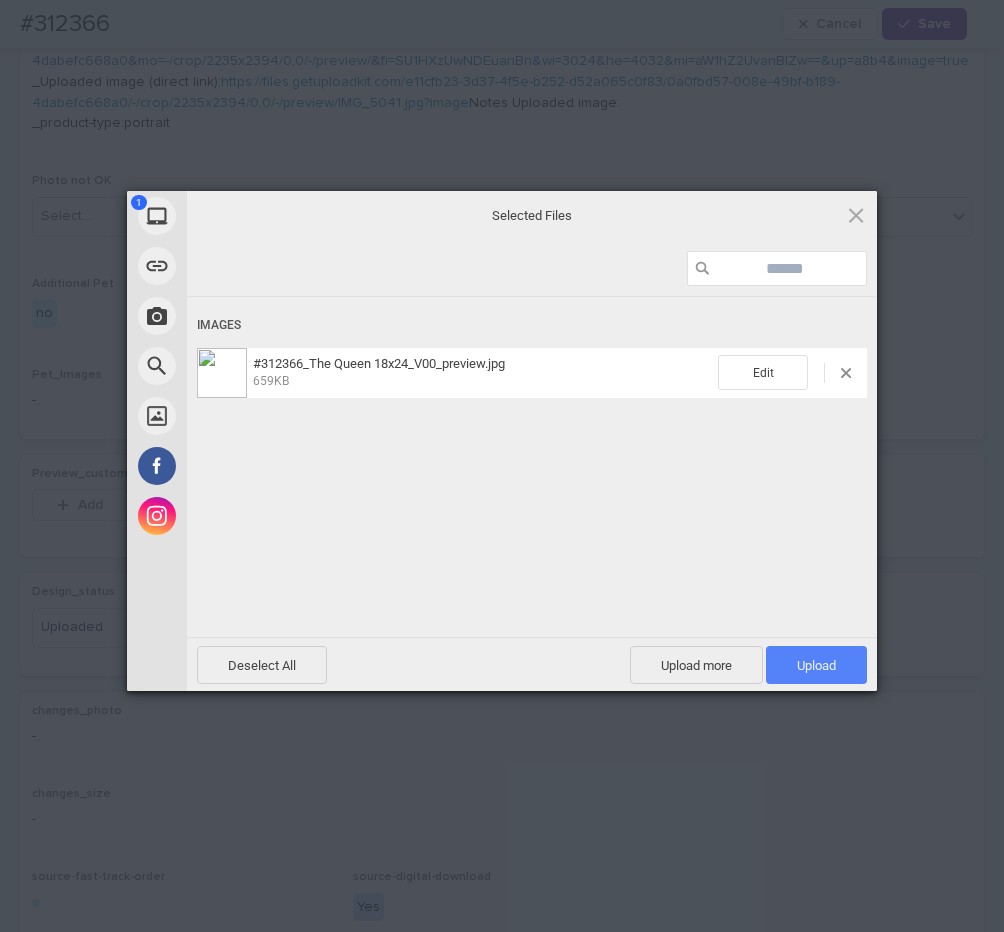 click on "Upload
1" at bounding box center (816, 665) 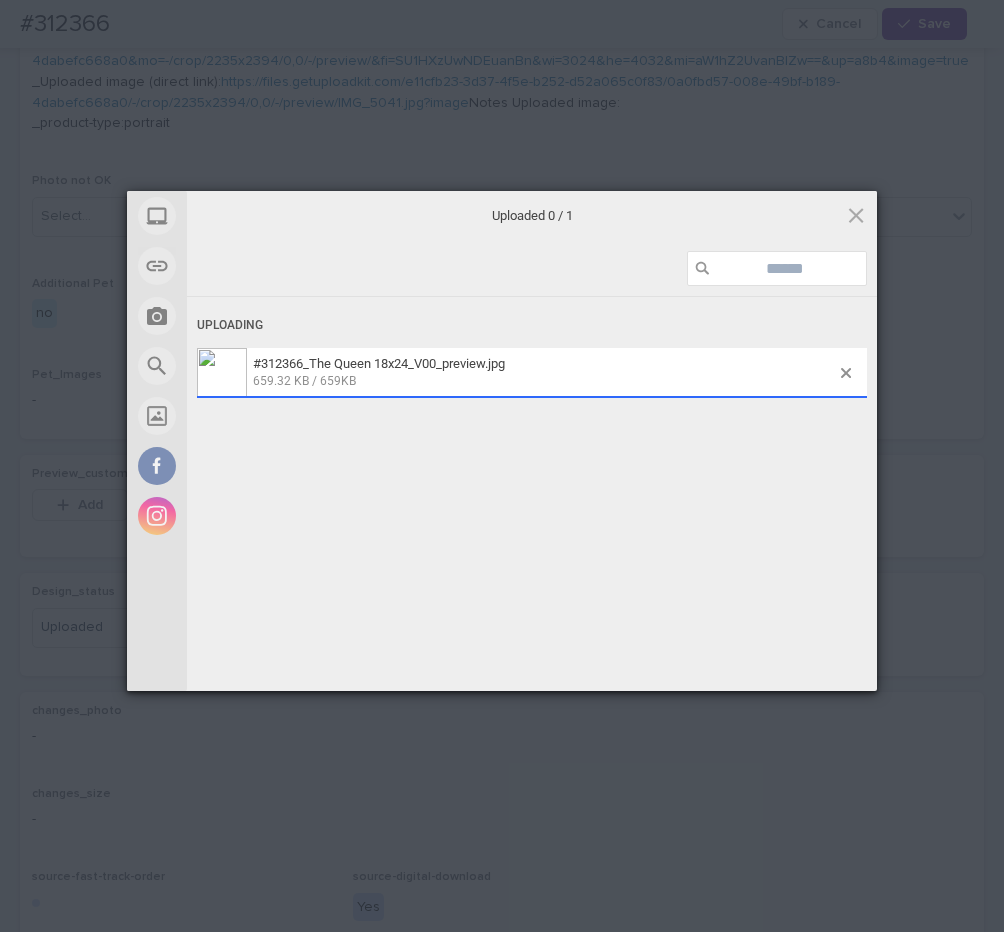 scroll, scrollTop: 0, scrollLeft: 306, axis: horizontal 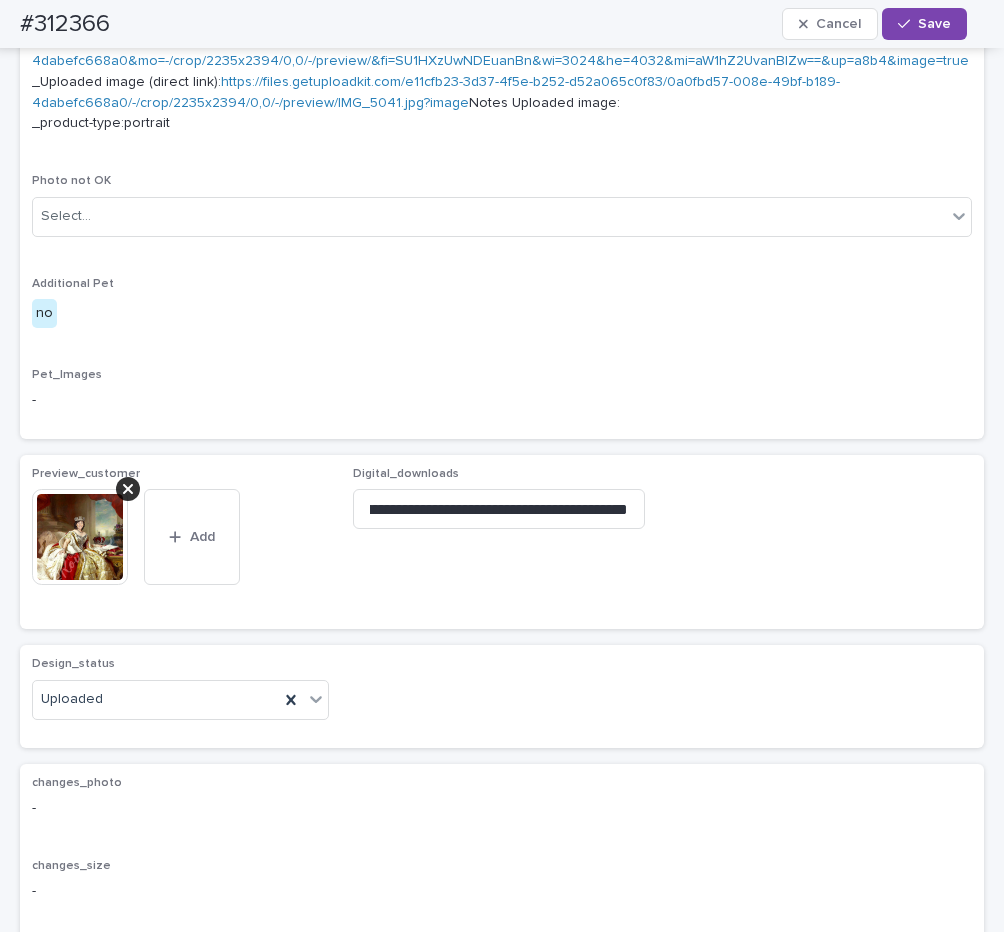 click on "Save" at bounding box center (934, 24) 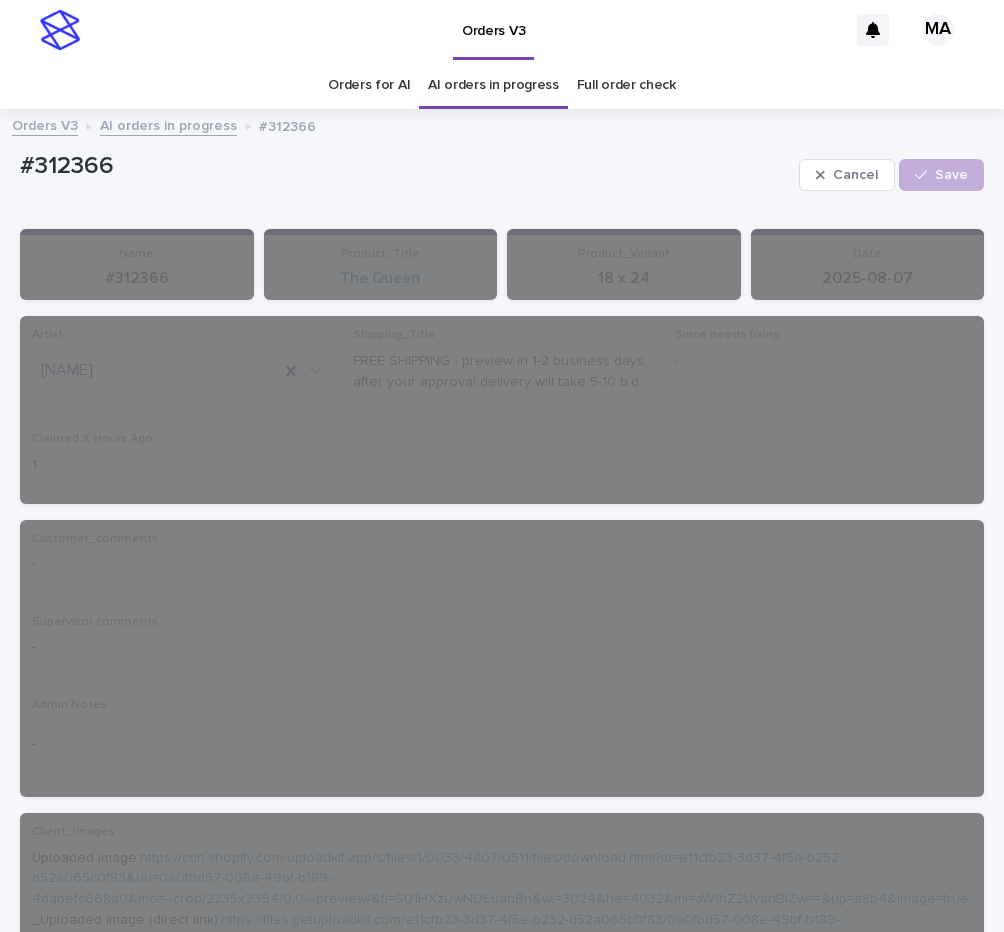 scroll, scrollTop: 0, scrollLeft: 0, axis: both 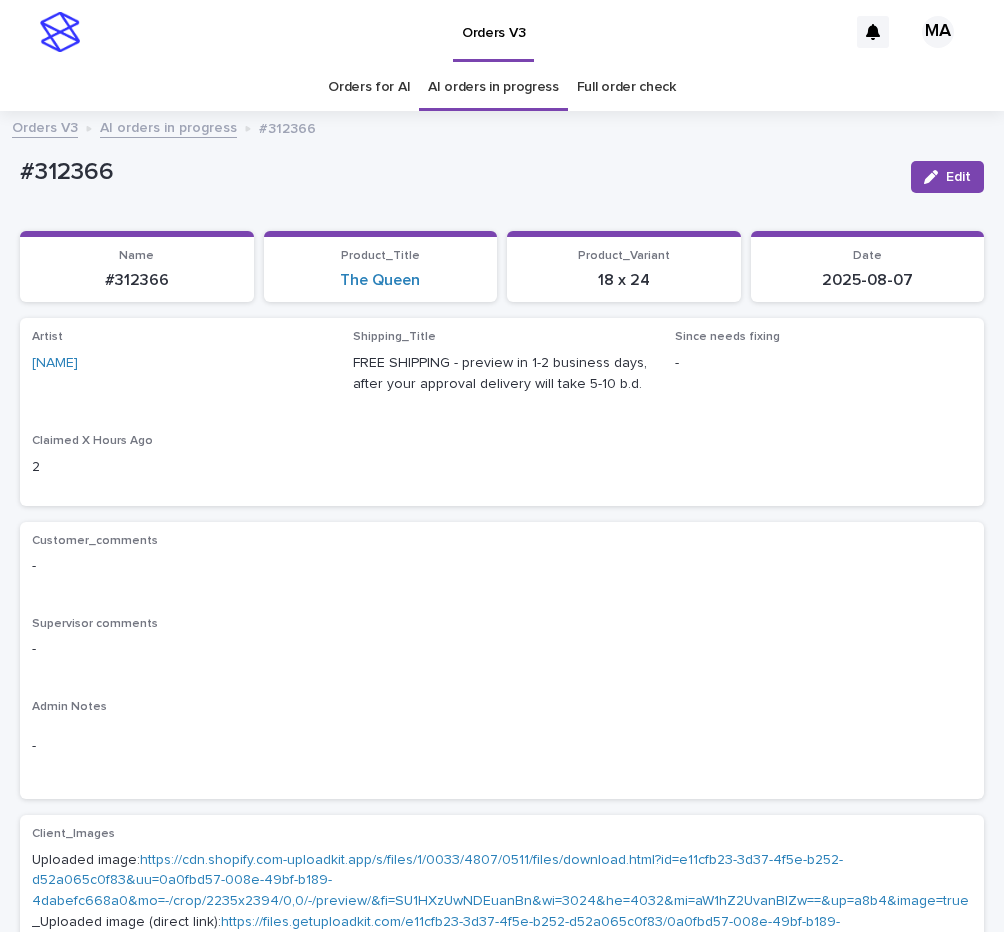 click on "AI orders in progress" at bounding box center (168, 126) 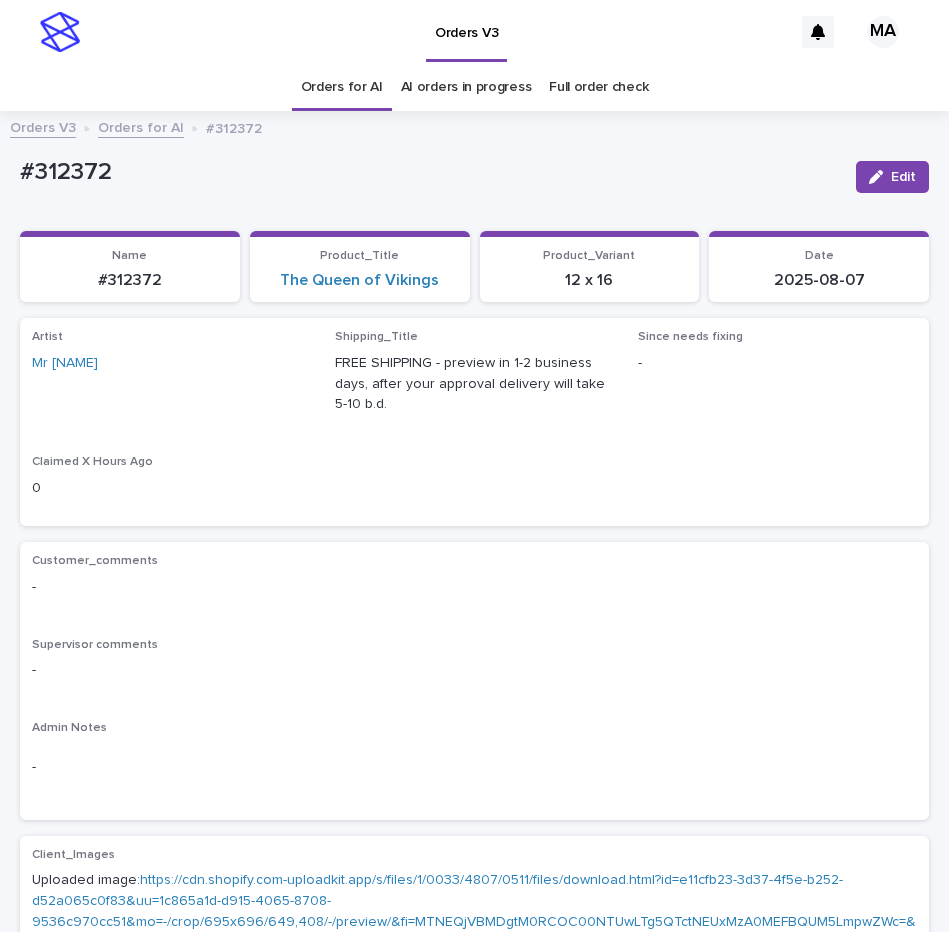 scroll, scrollTop: 0, scrollLeft: 0, axis: both 